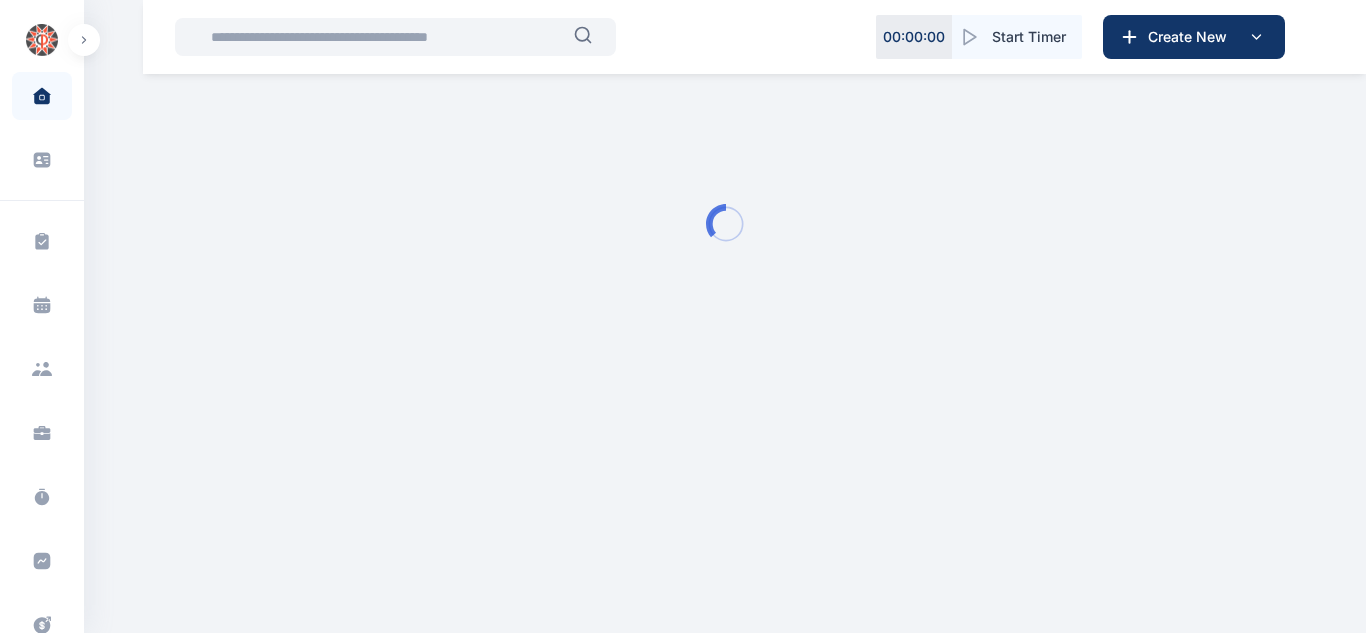 scroll, scrollTop: 0, scrollLeft: 0, axis: both 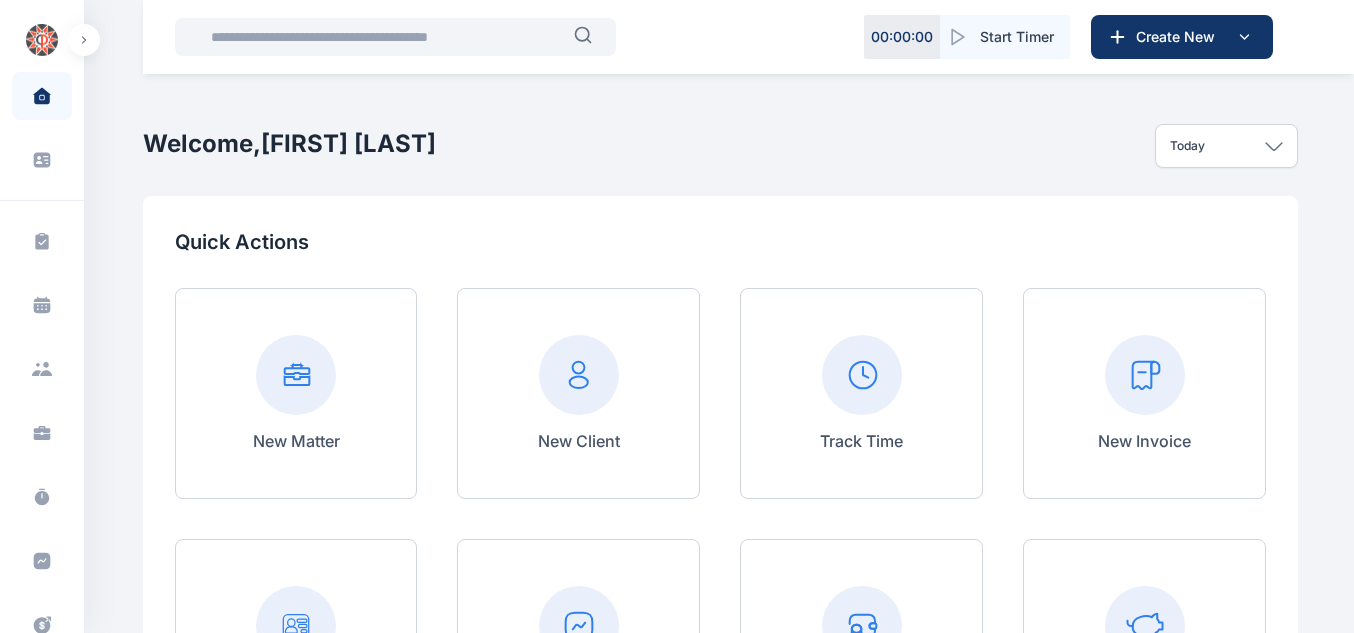 click 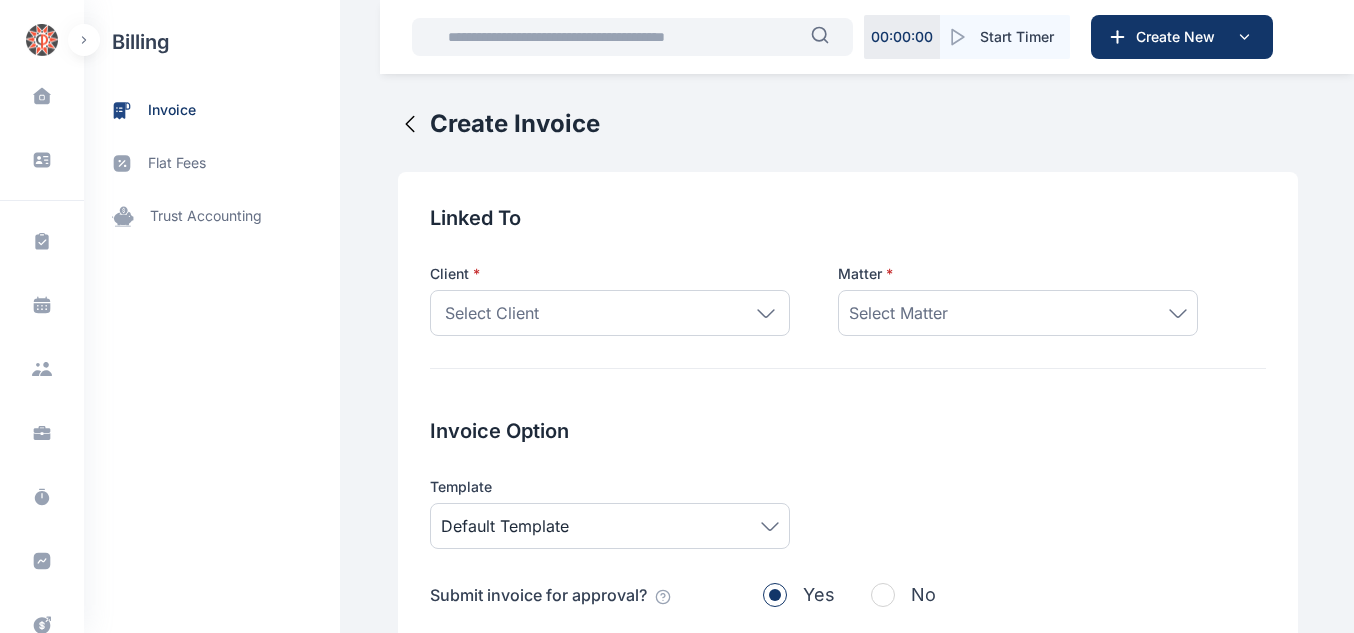 click on "Select Client" at bounding box center [610, 313] 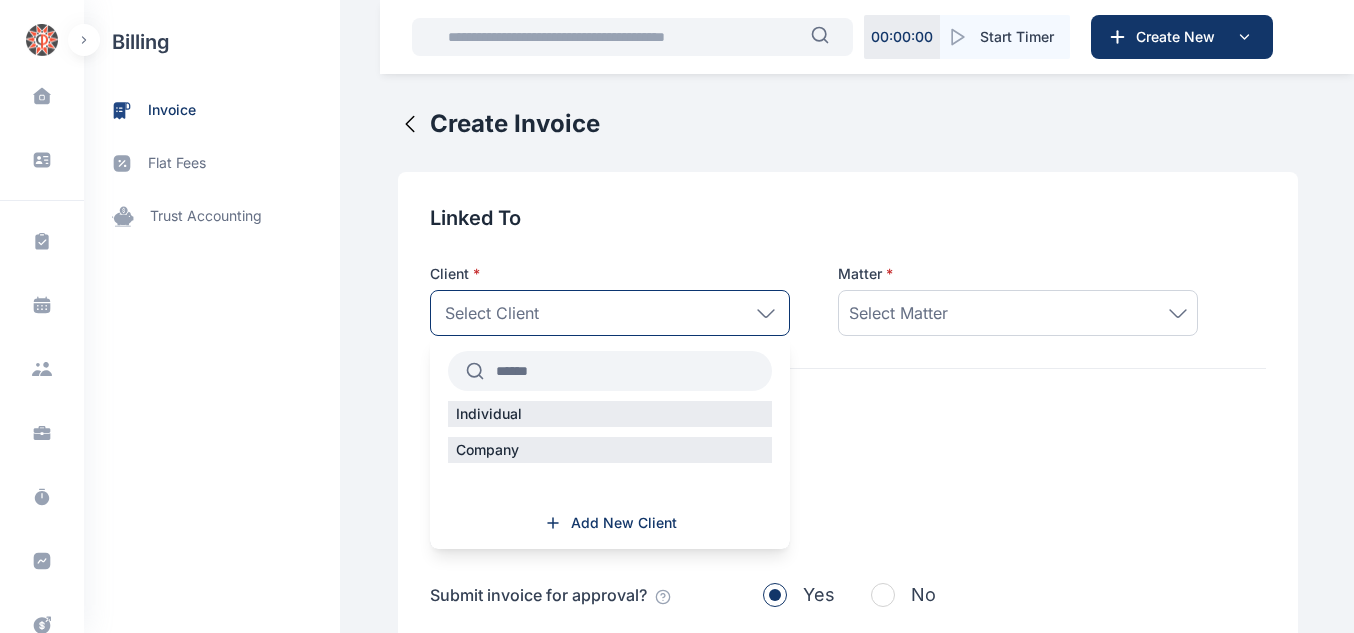 click at bounding box center [628, 371] 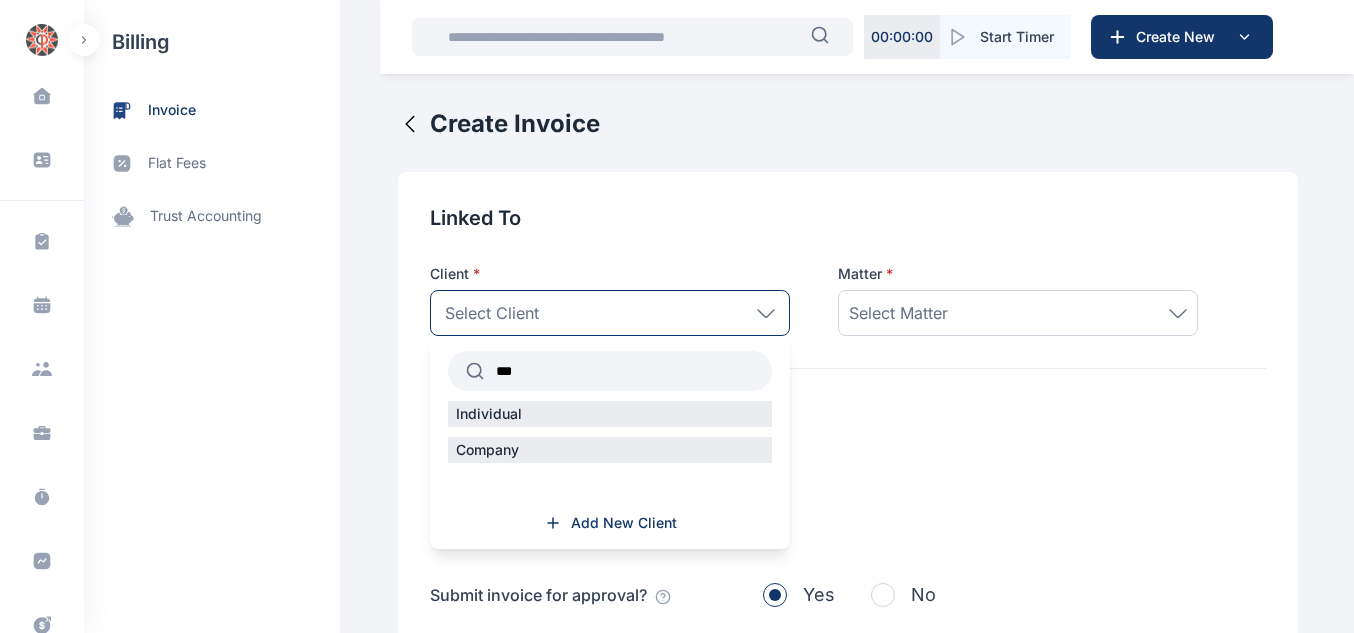 type on "***" 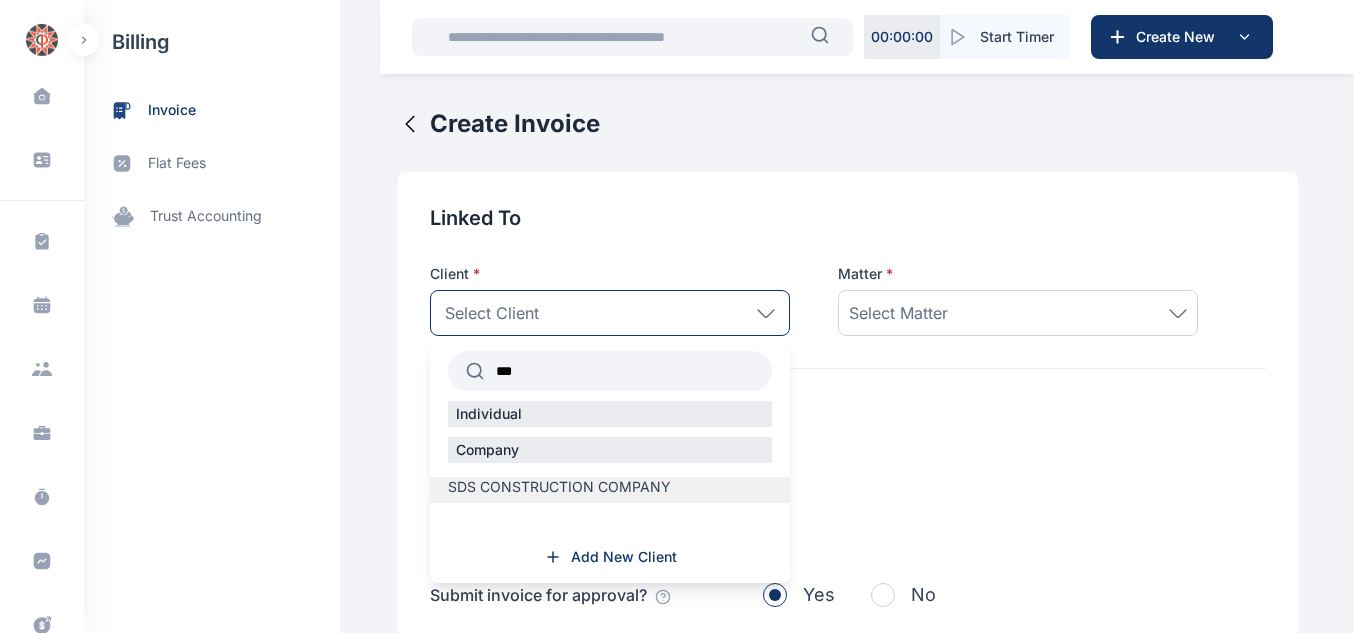 click on "SDS CONSTRUCTION COMPANY" at bounding box center [559, 487] 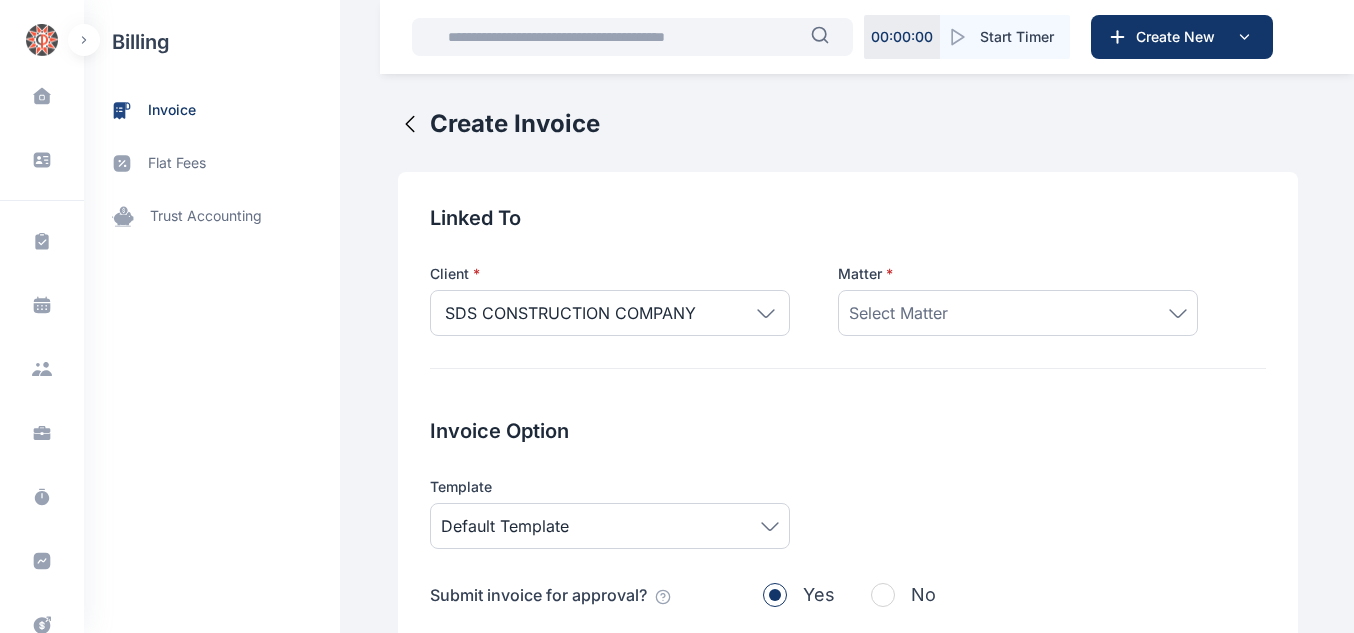 click on "Select Matter" at bounding box center (898, 313) 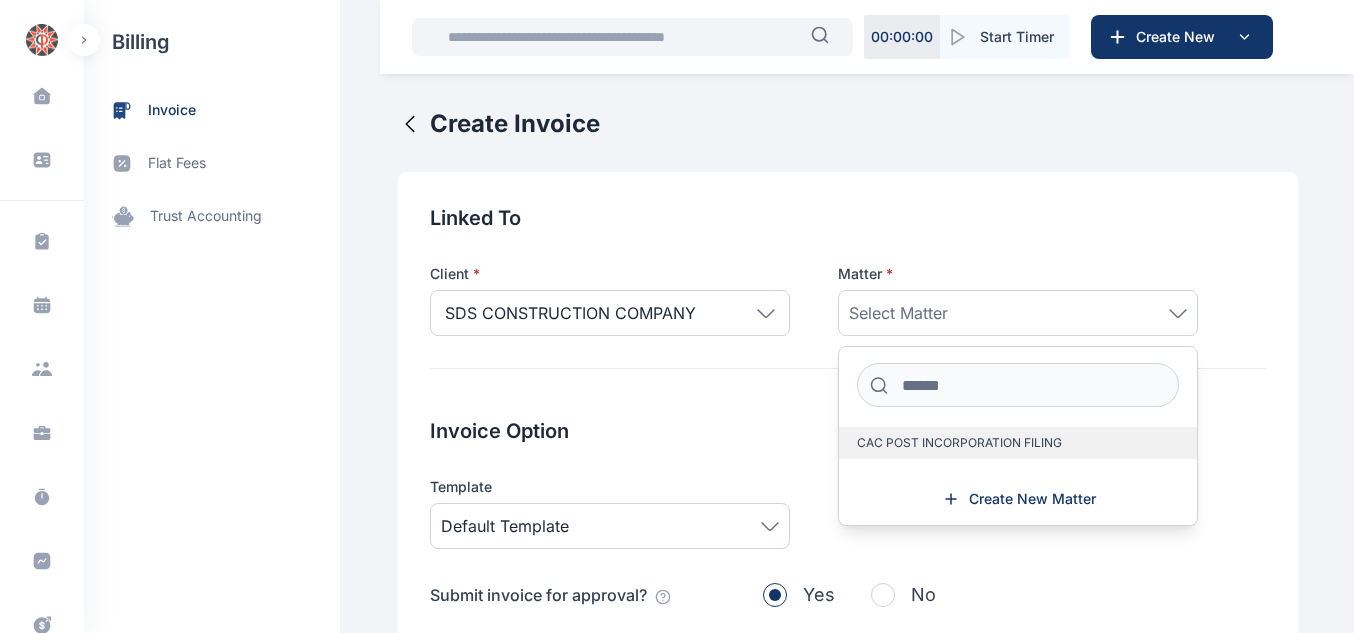 click on "CAC POST INCORPORATION FILING" at bounding box center (1018, 443) 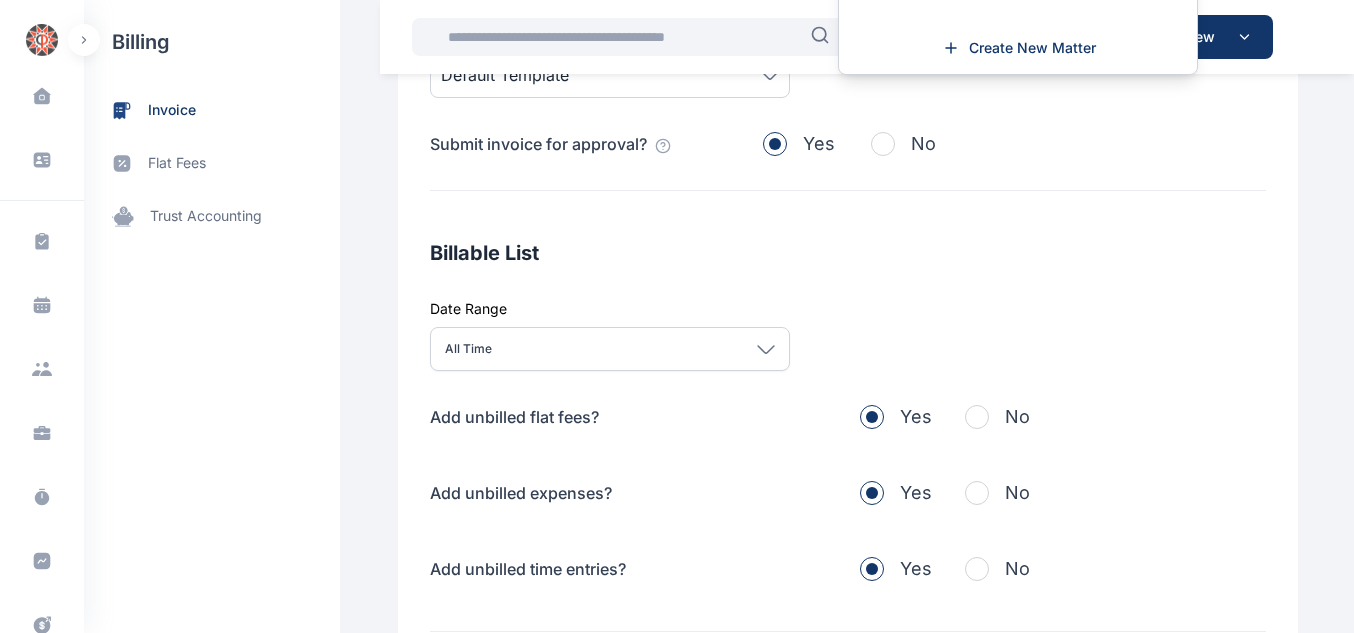 scroll, scrollTop: 676, scrollLeft: 0, axis: vertical 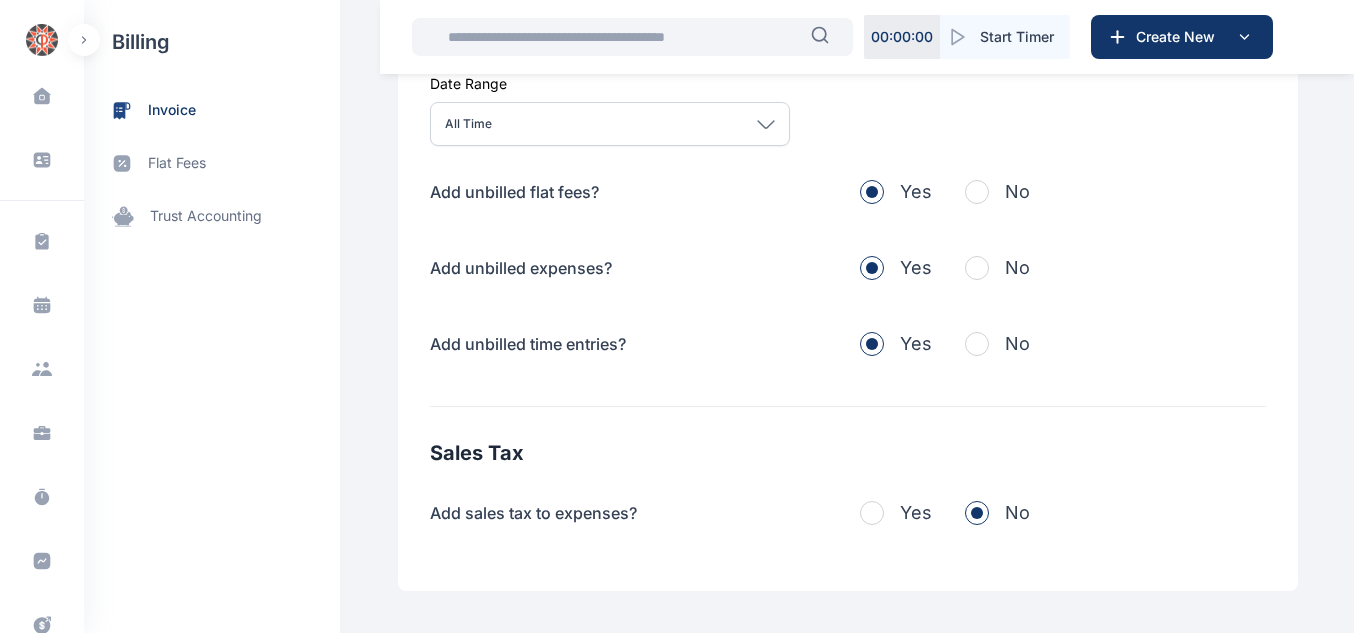 click at bounding box center [977, 192] 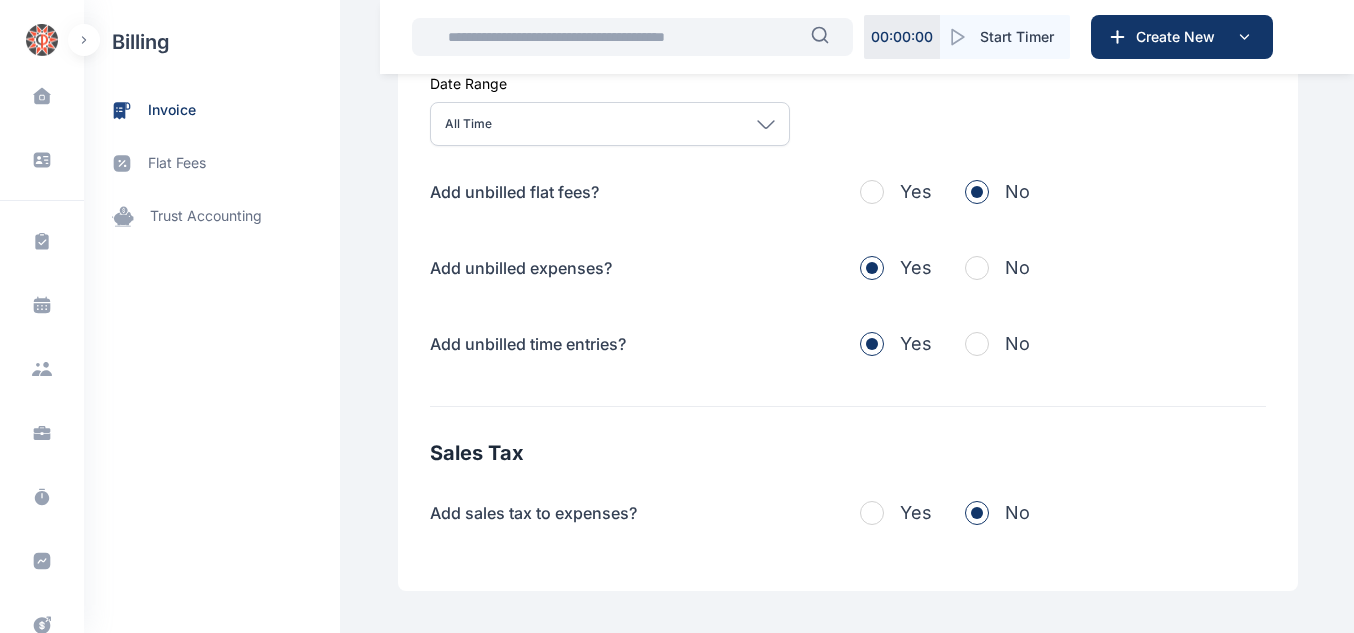 click at bounding box center [977, 268] 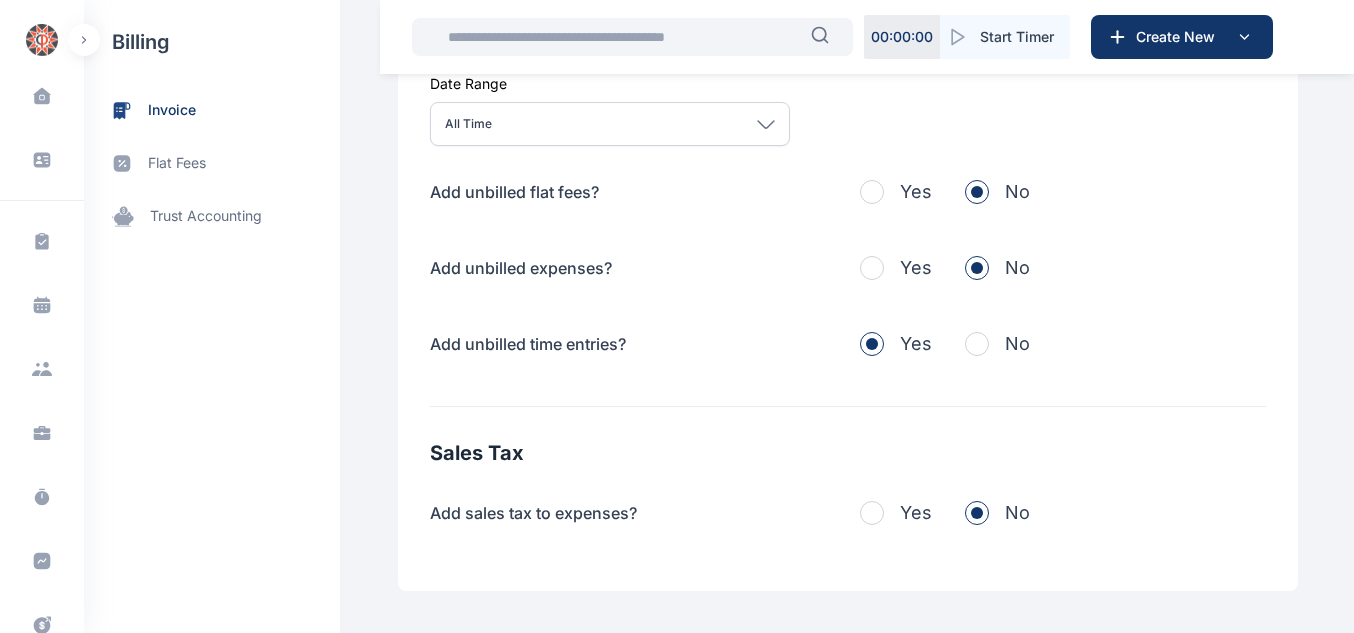 click on "Add unbilled flat fees? Yes No Add unbilled expenses? Yes No Add unbilled time entries? Yes No" at bounding box center (848, 268) 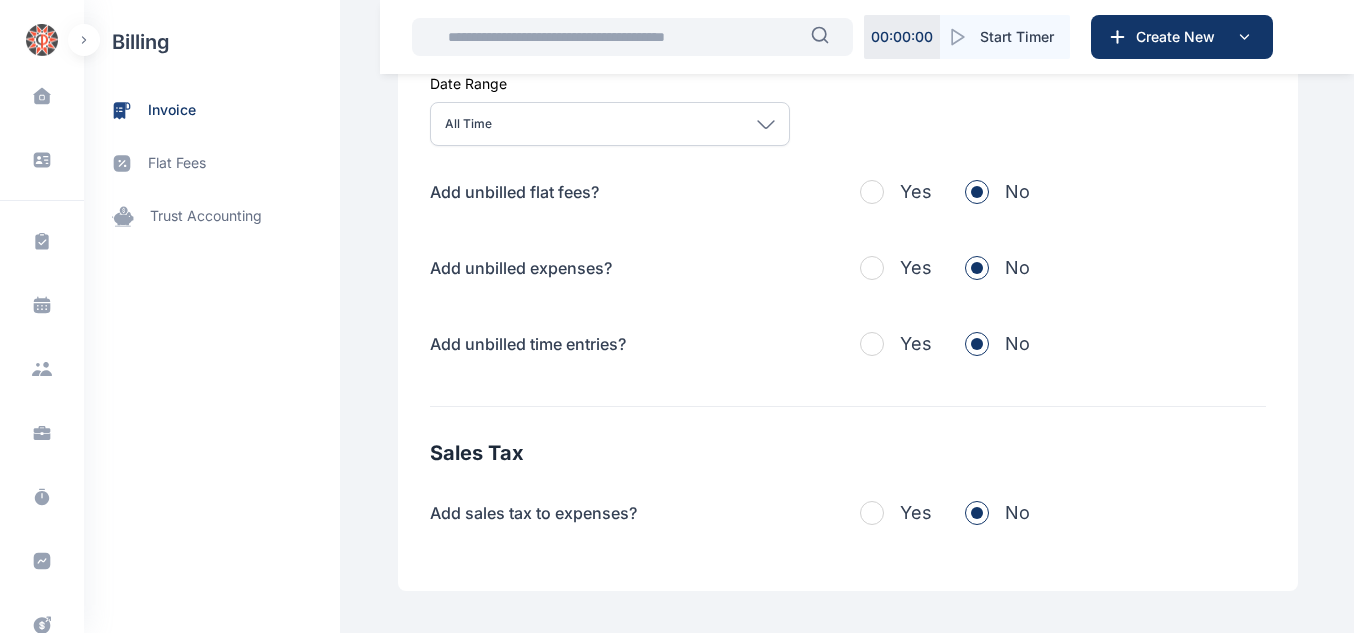 scroll, scrollTop: 774, scrollLeft: 0, axis: vertical 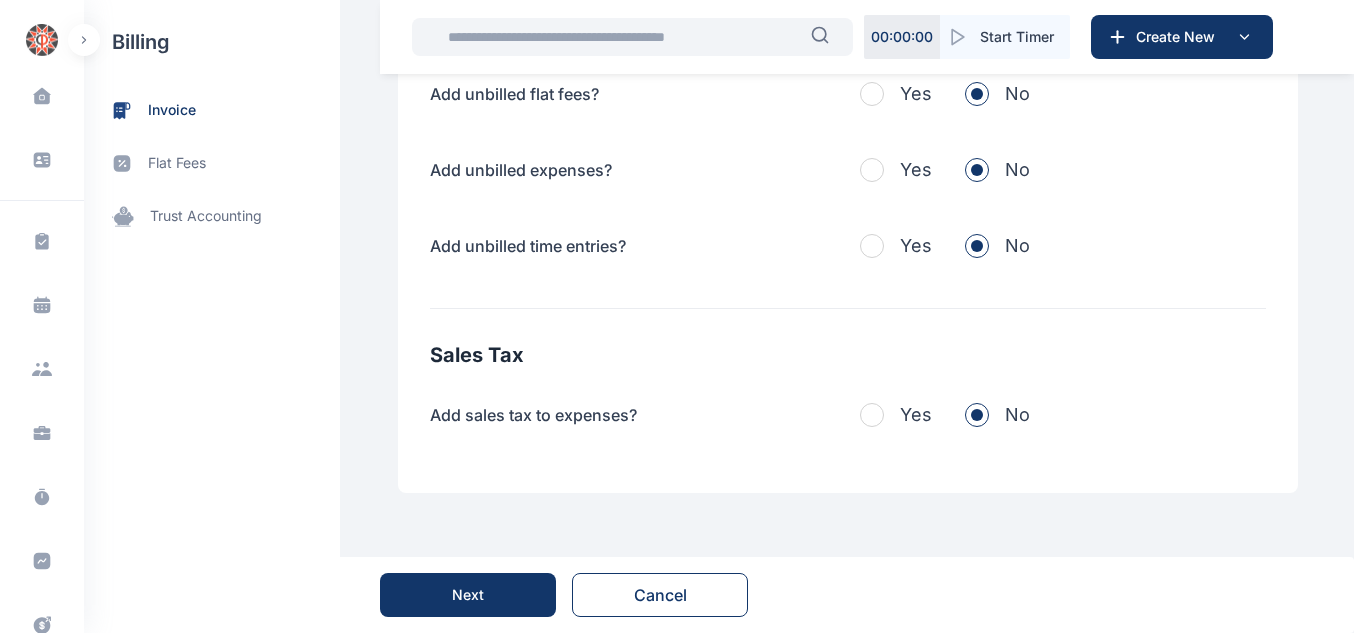 click on "Next" at bounding box center [468, 595] 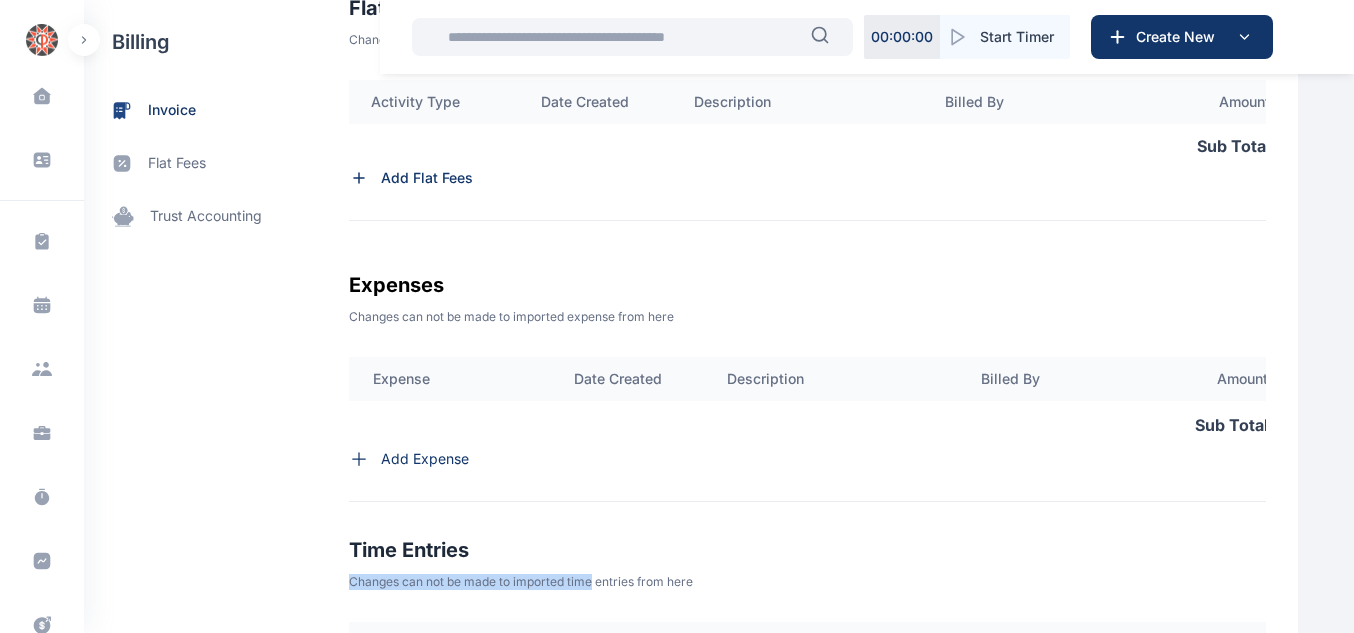 click on "Changes can not be made to imported time entries from here" at bounding box center (807, 582) 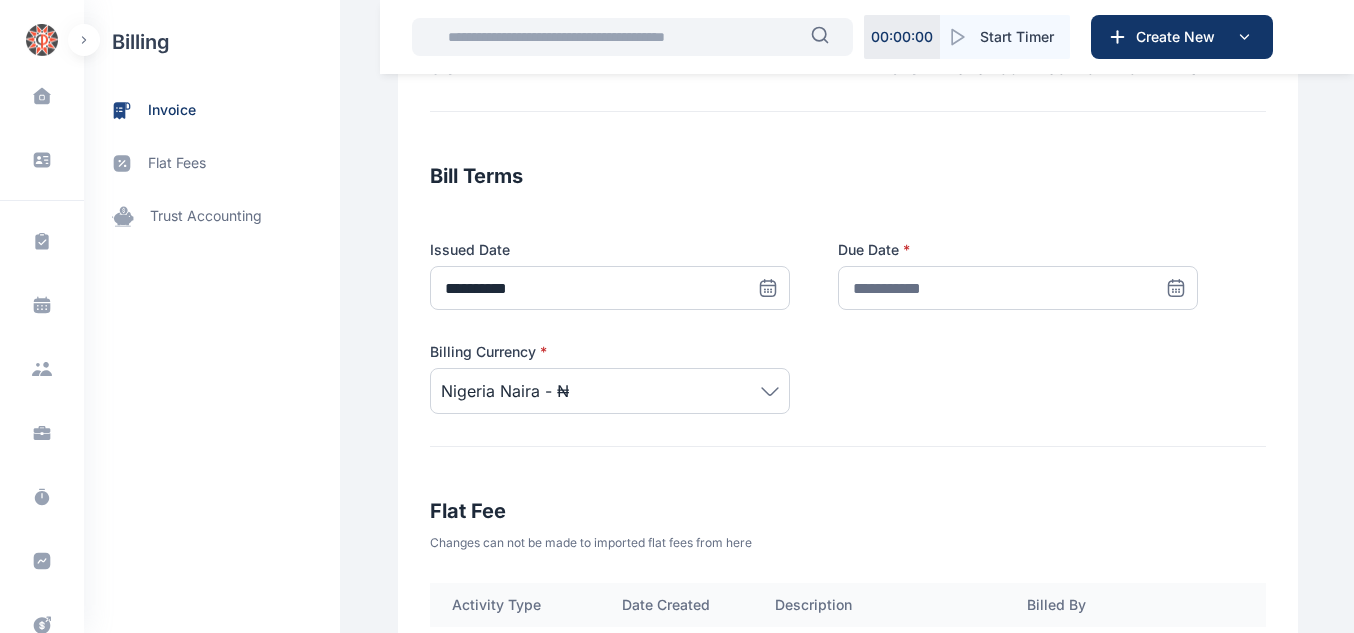 scroll, scrollTop: 280, scrollLeft: 0, axis: vertical 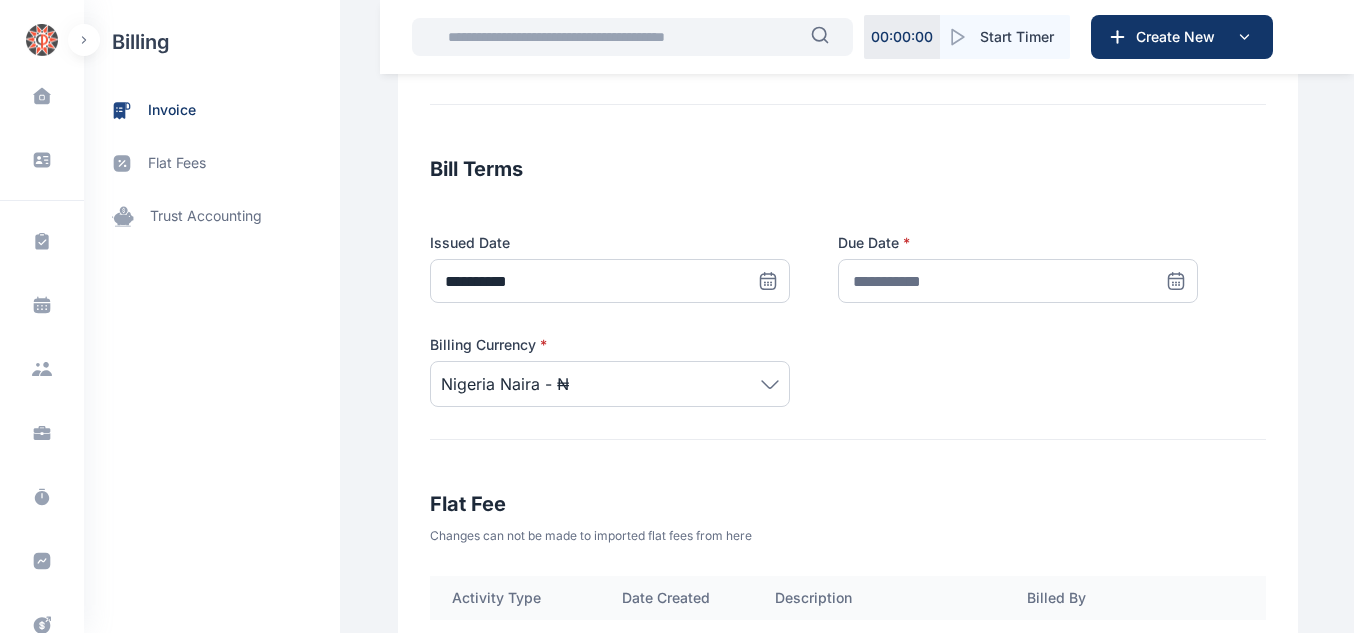 click 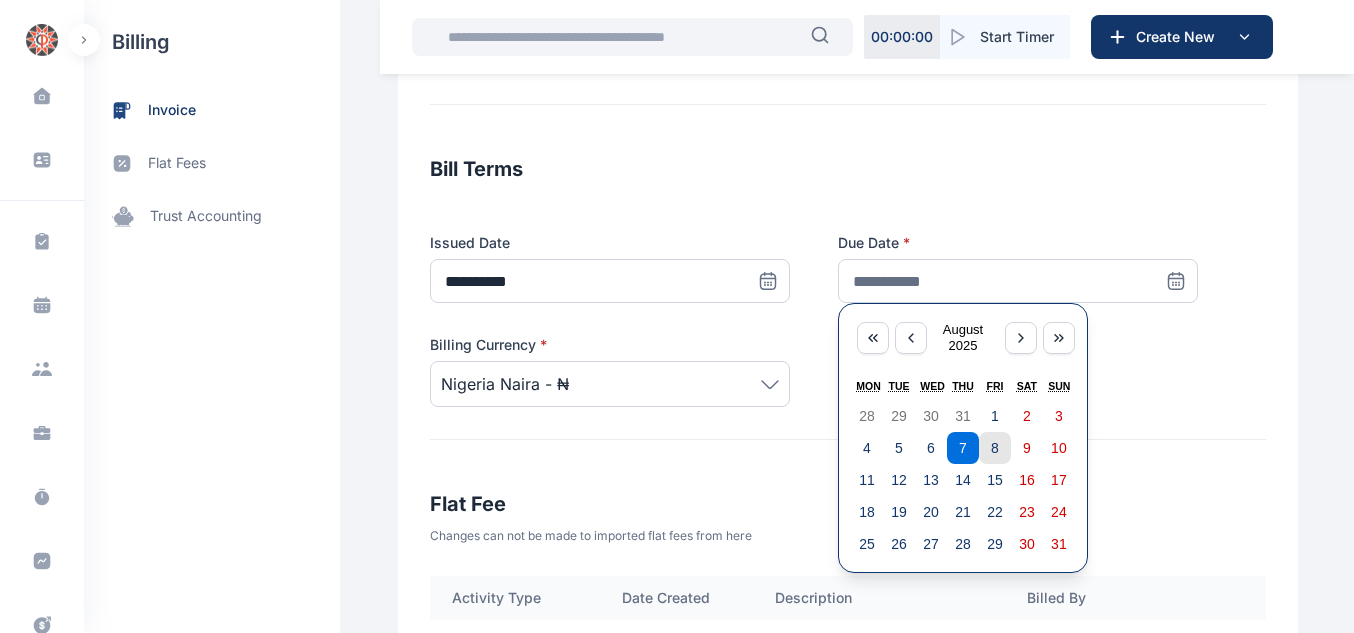 click on "8" at bounding box center (995, 448) 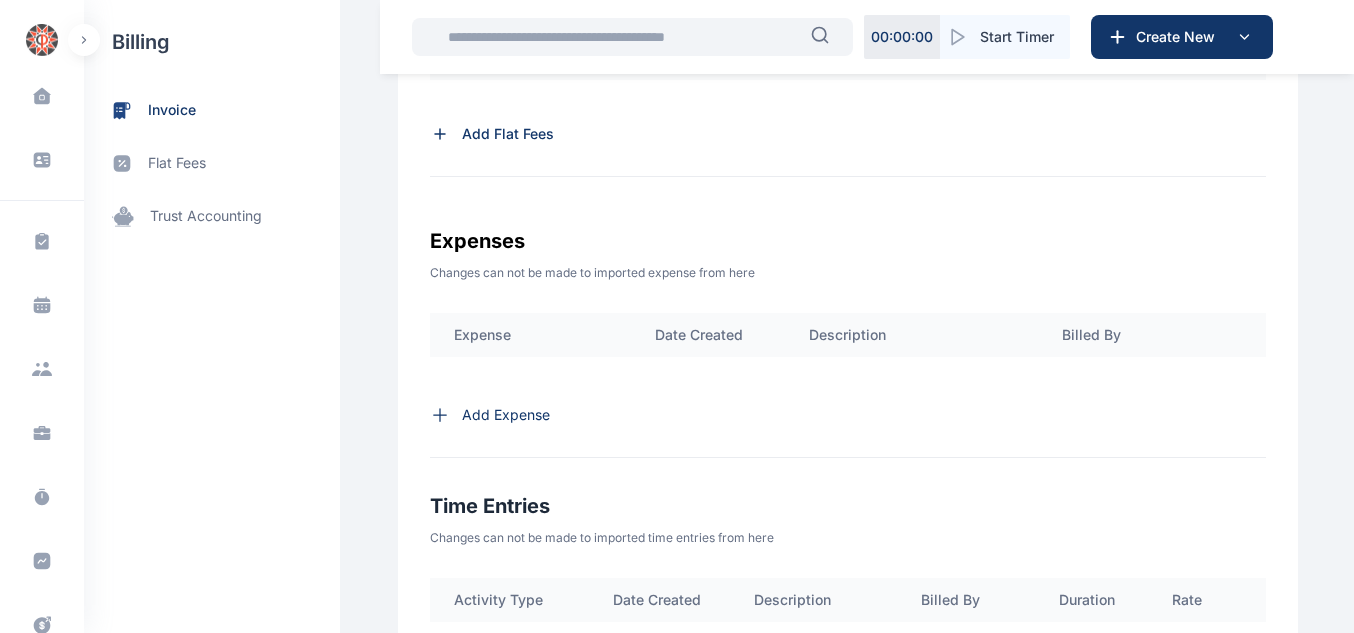scroll, scrollTop: 836, scrollLeft: 0, axis: vertical 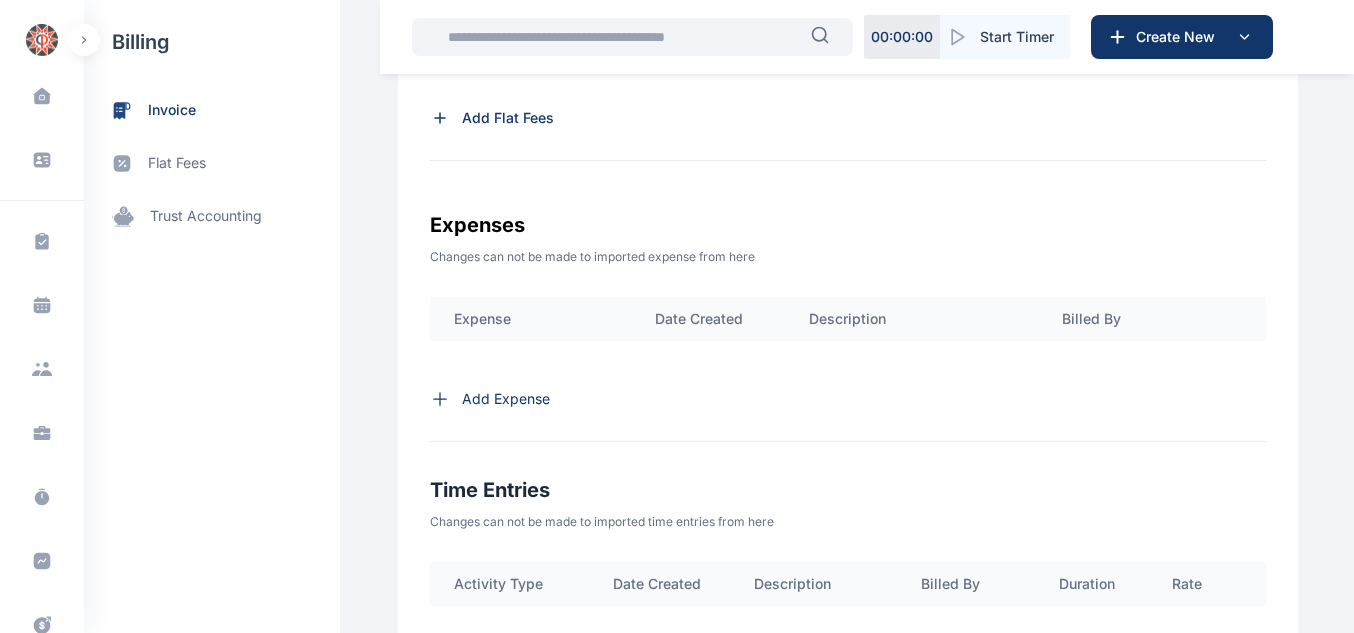 click on "Add Flat Fees" at bounding box center (508, 118) 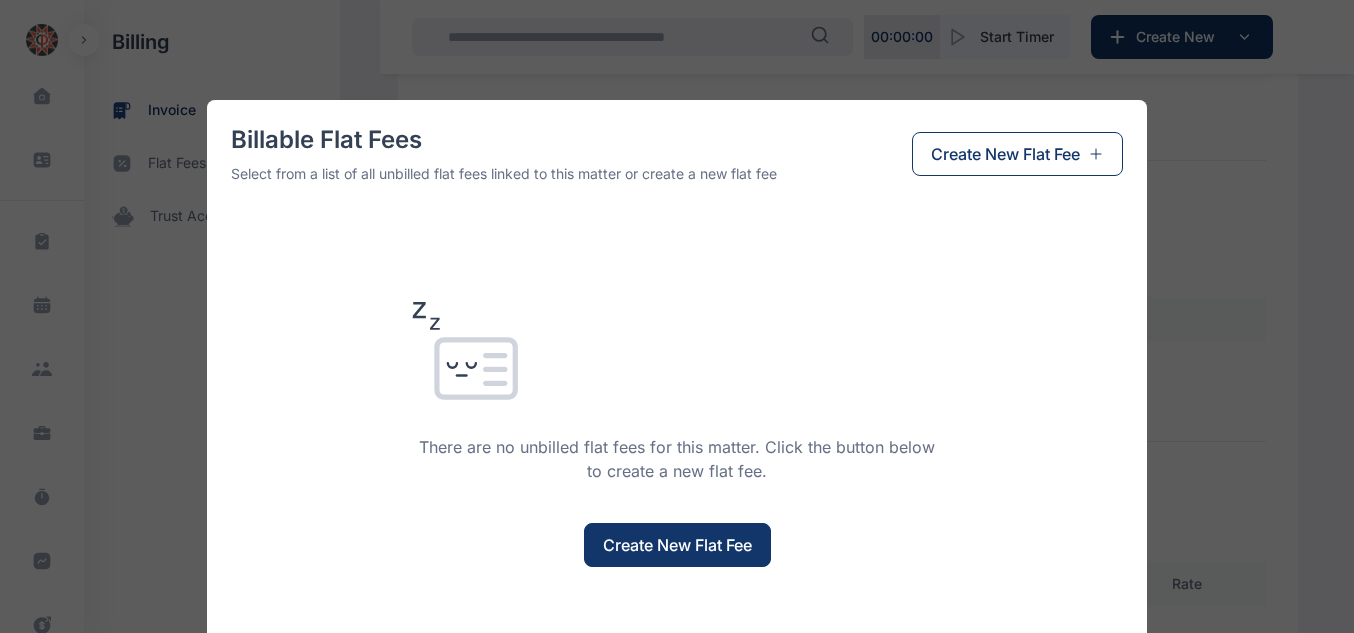click on "Create New Flat Fee" at bounding box center (677, 545) 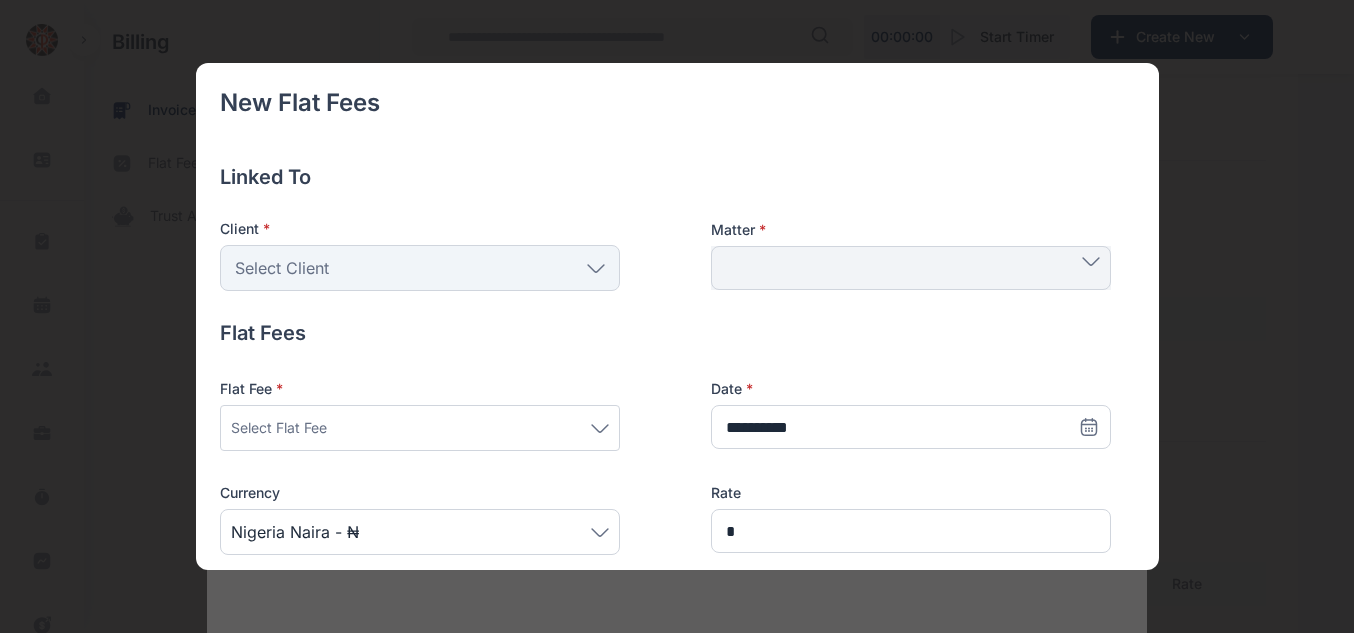 click on "Select Flat Fee" at bounding box center (420, 428) 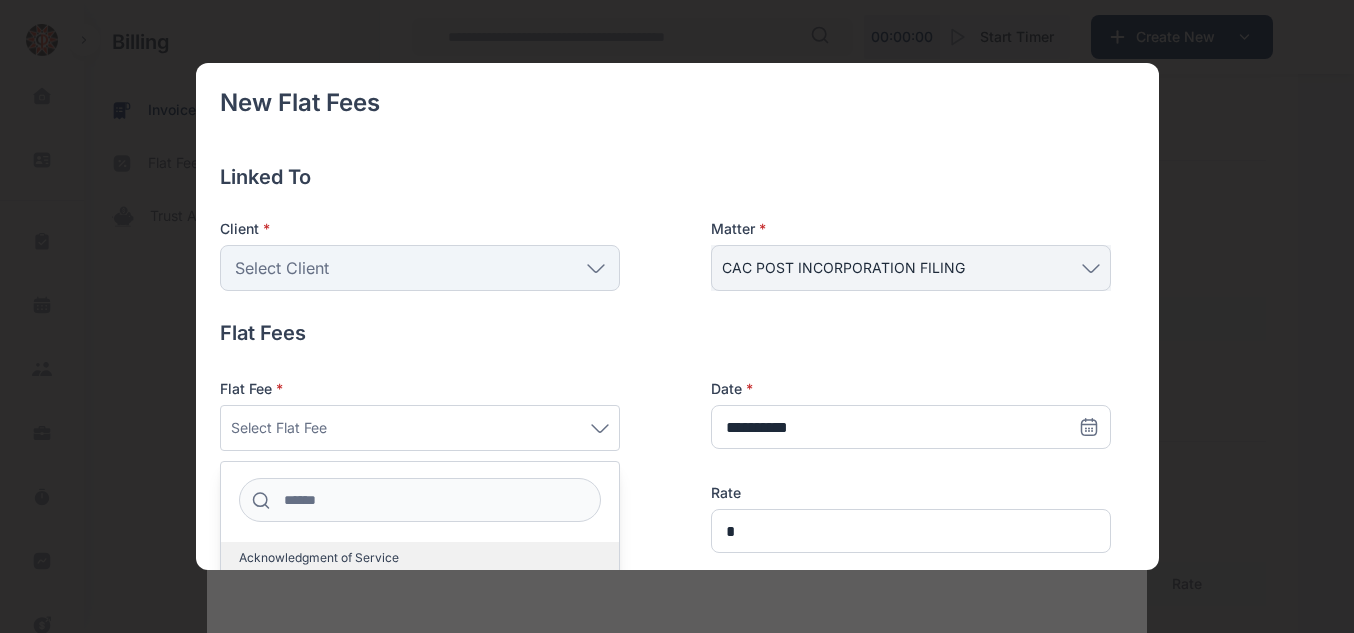 click on "Acknowledgment of Service" at bounding box center (420, 558) 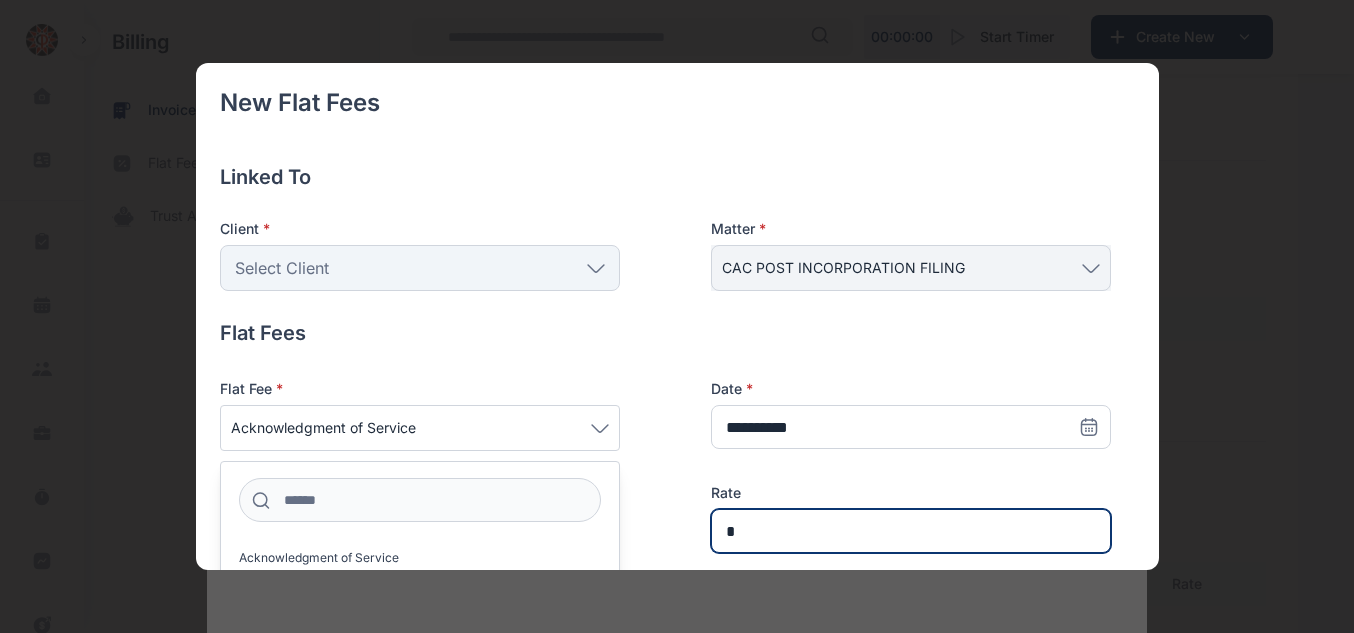click on "*" at bounding box center [911, 531] 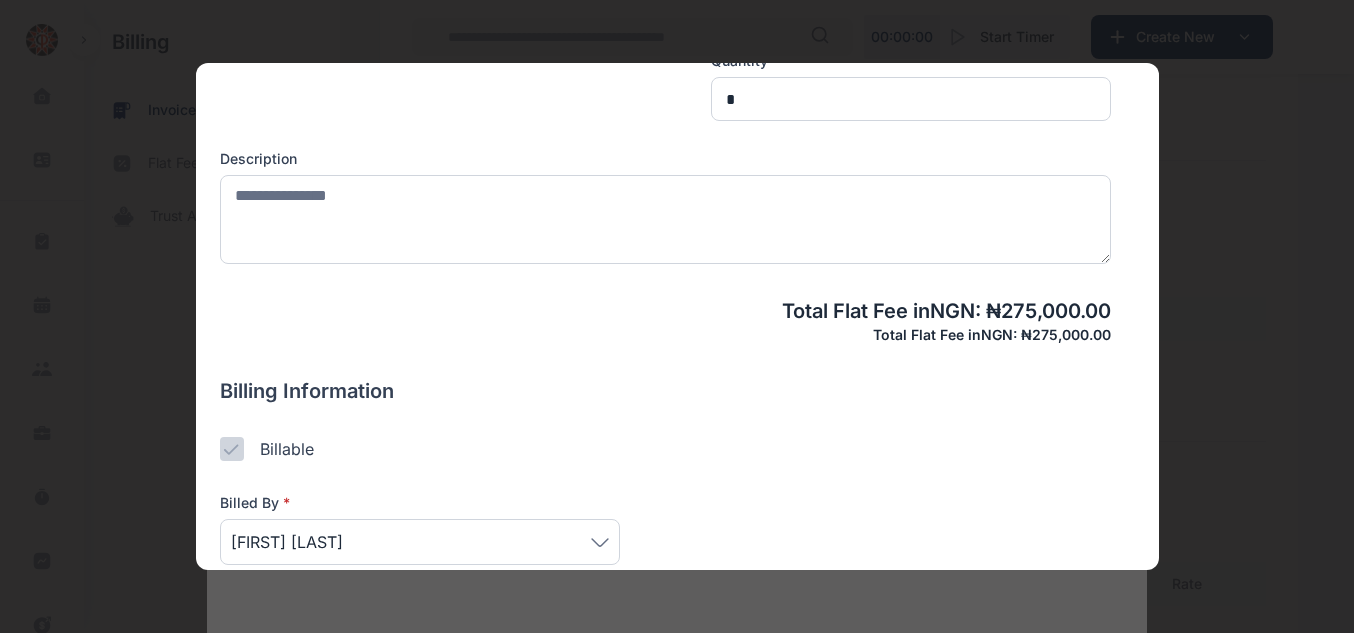 scroll, scrollTop: 578, scrollLeft: 0, axis: vertical 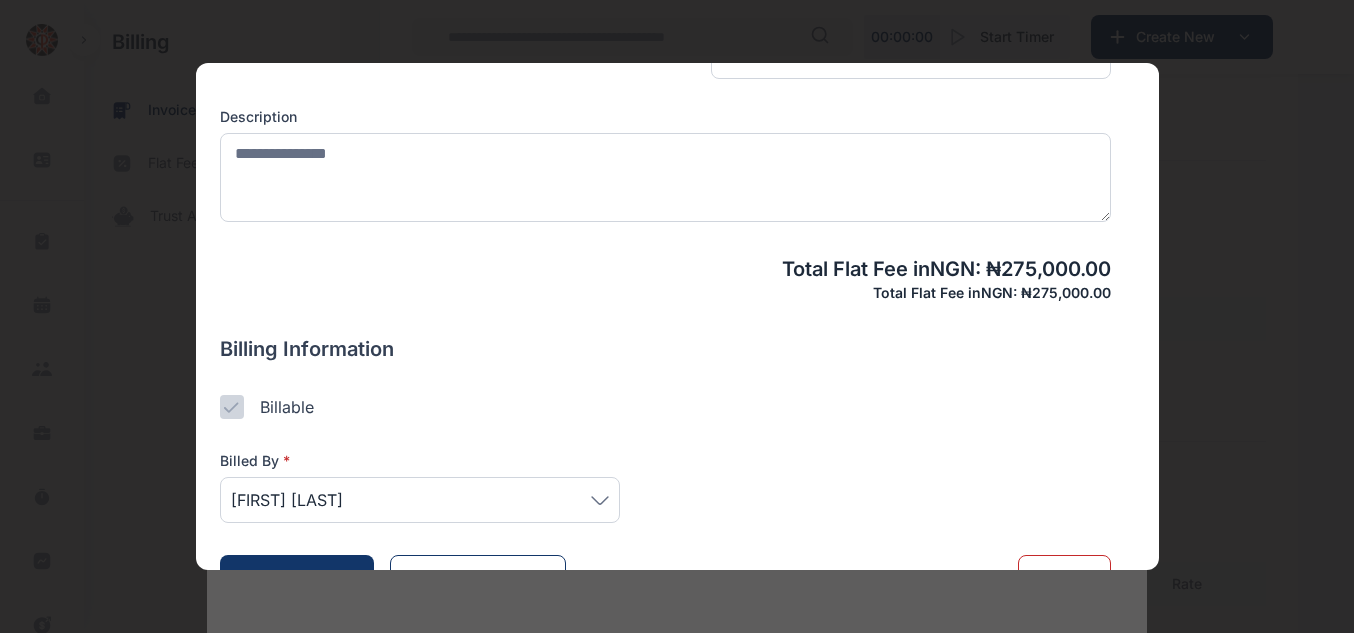 type on "*******" 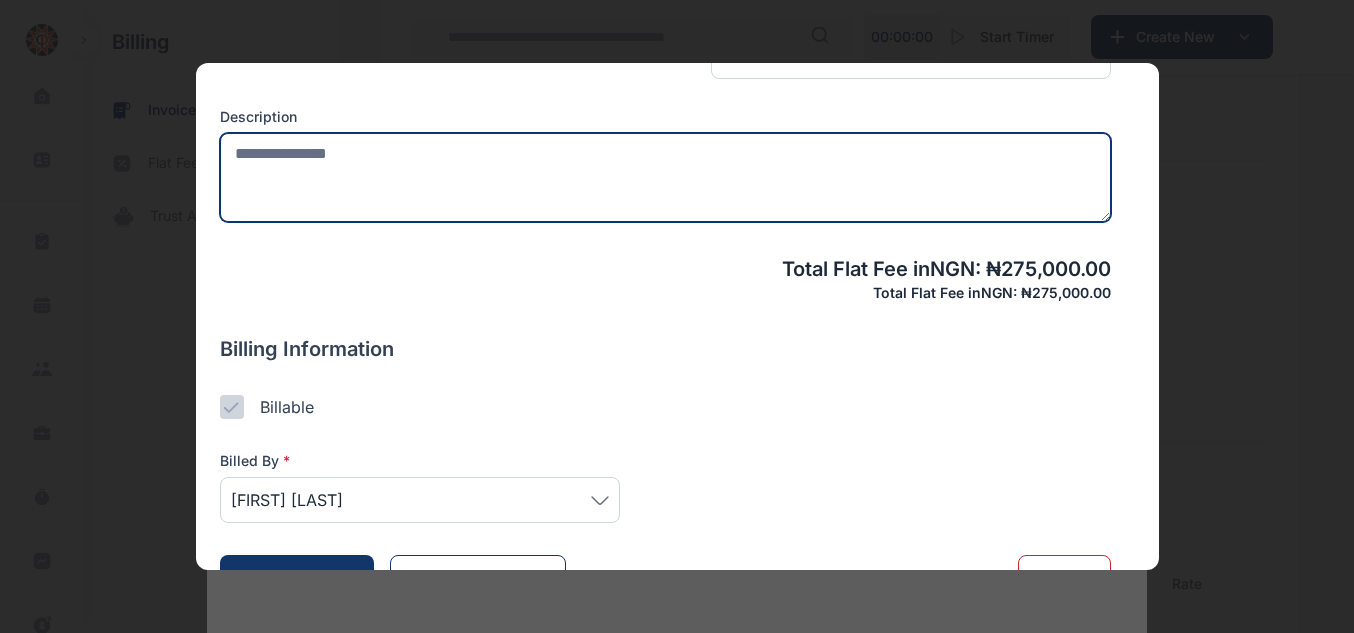 click at bounding box center (665, 177) 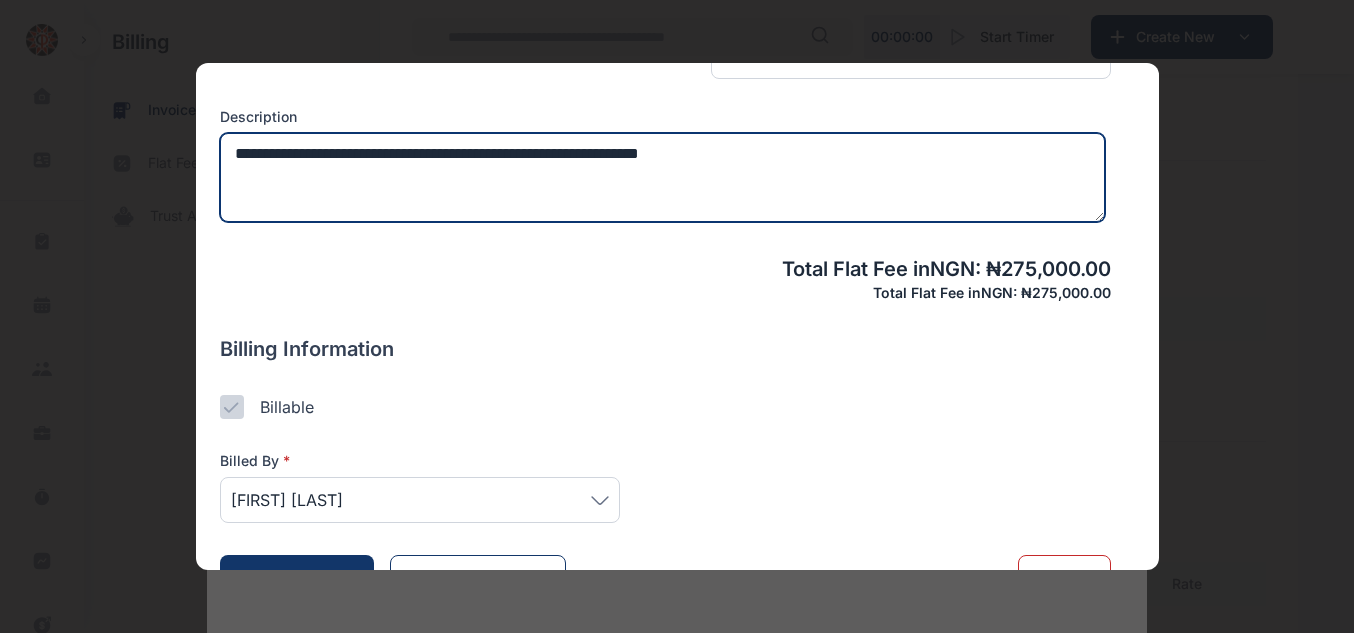 type on "**********" 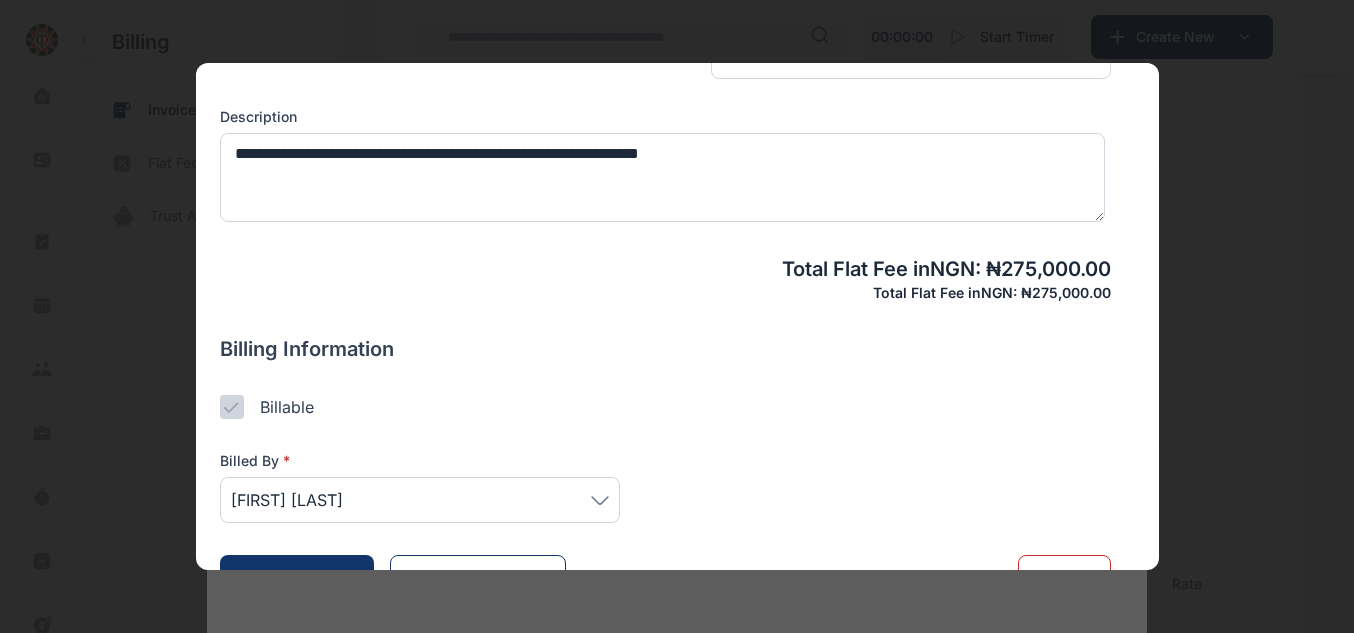 click on "[FIRST] [LAST]" at bounding box center (420, 500) 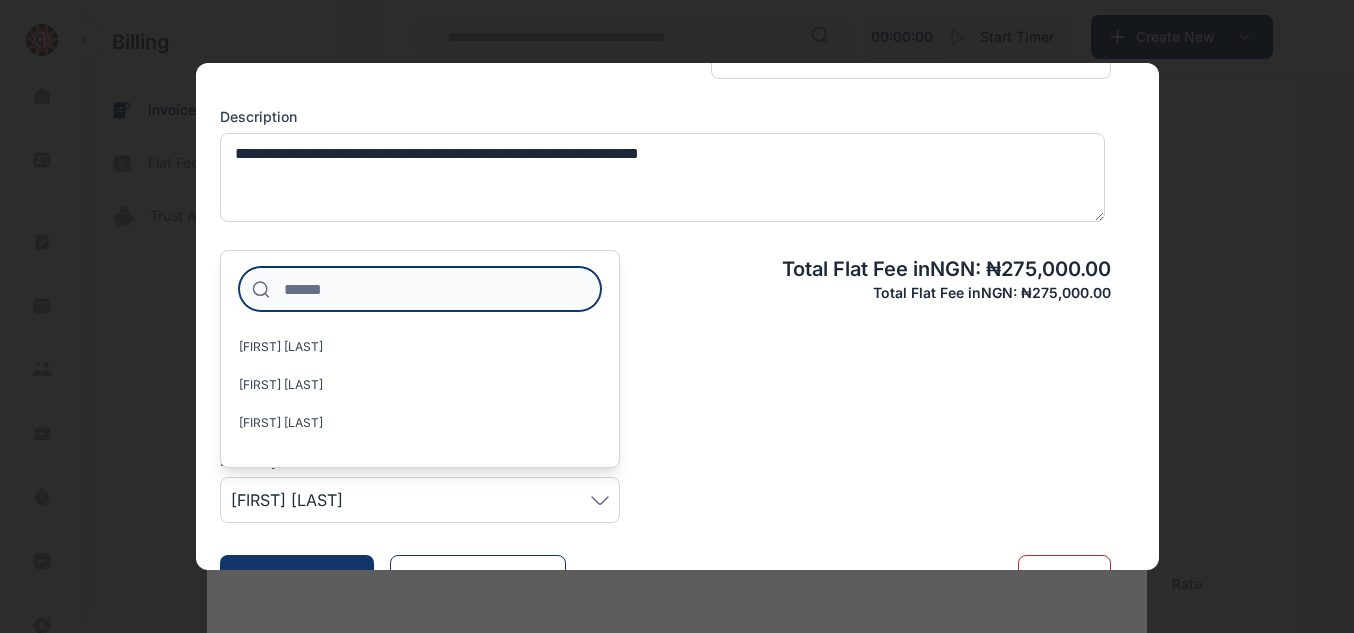 click at bounding box center (420, 289) 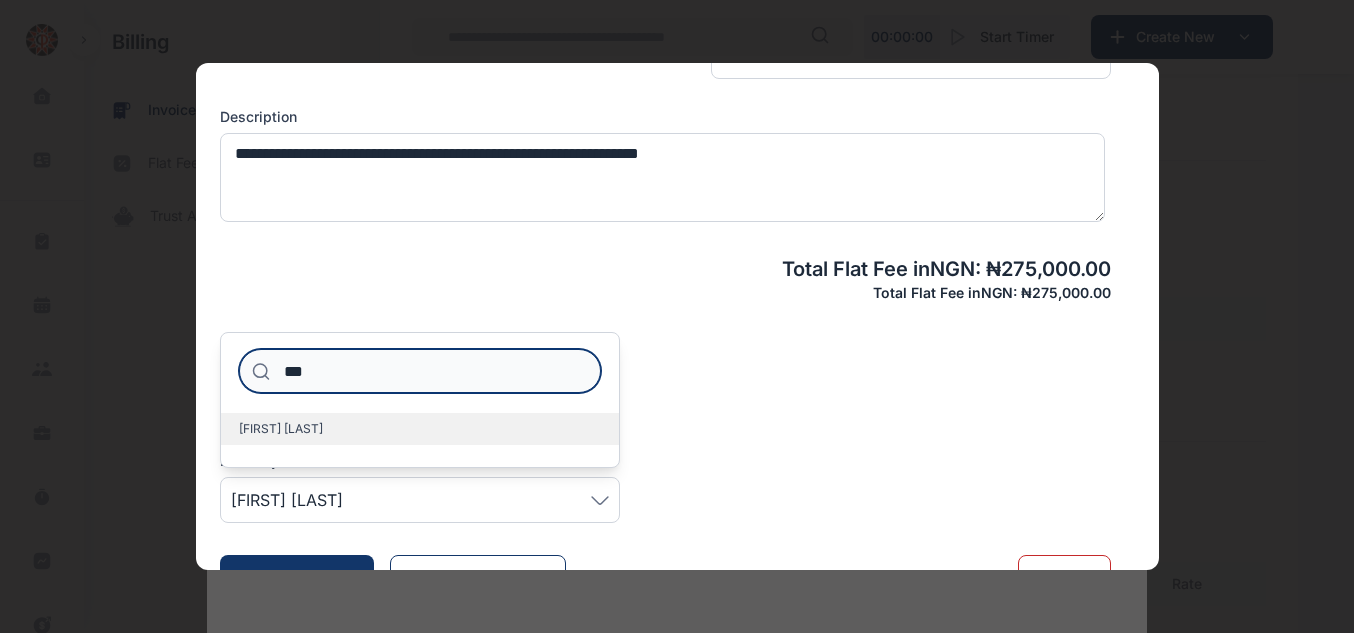 type on "***" 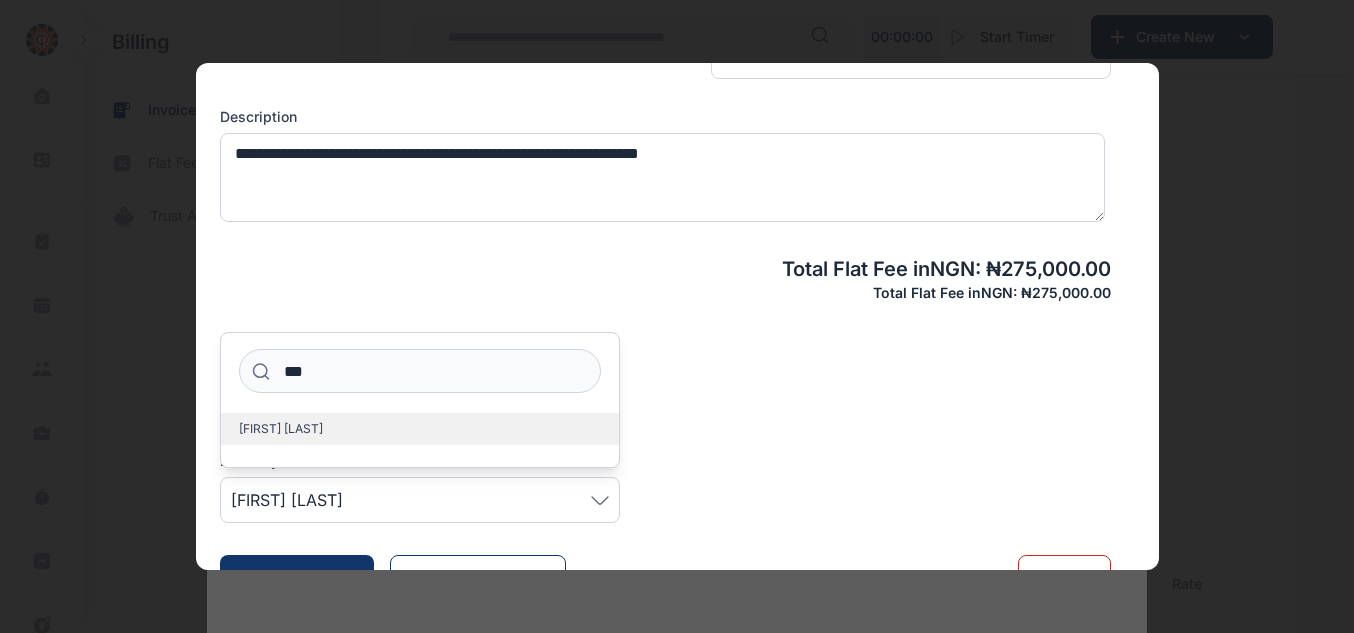 click on "[FIRST] [LAST]" at bounding box center [281, 429] 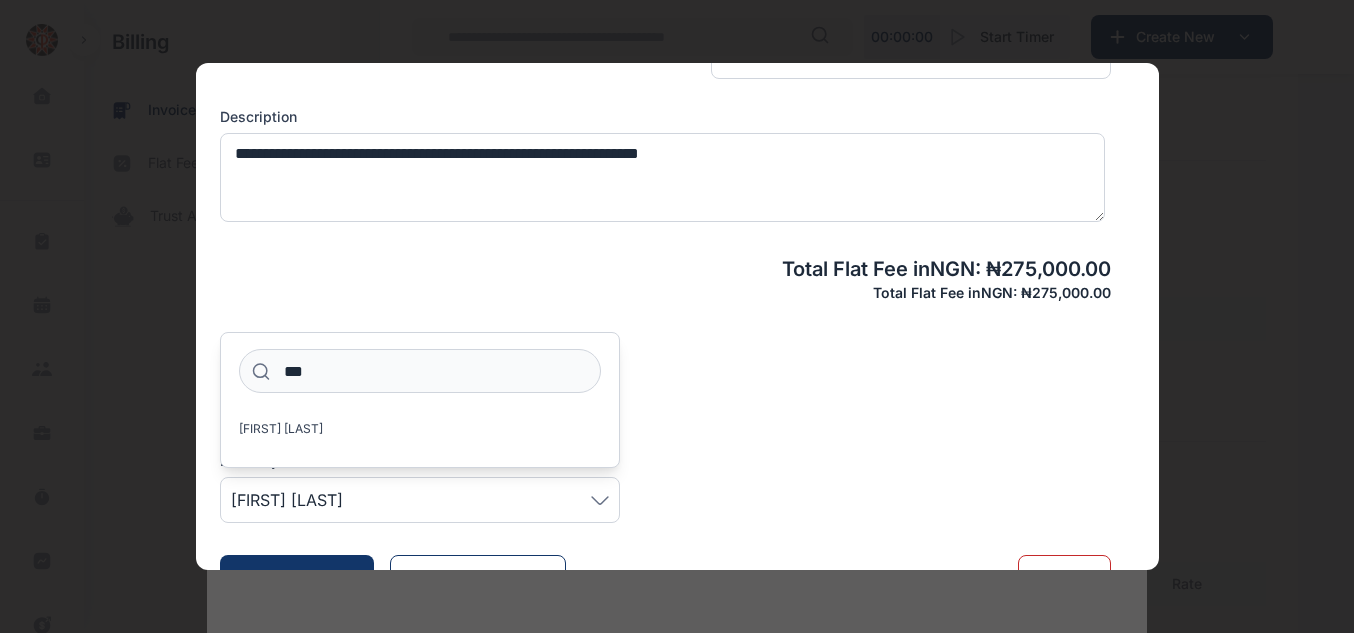 scroll, scrollTop: 631, scrollLeft: 0, axis: vertical 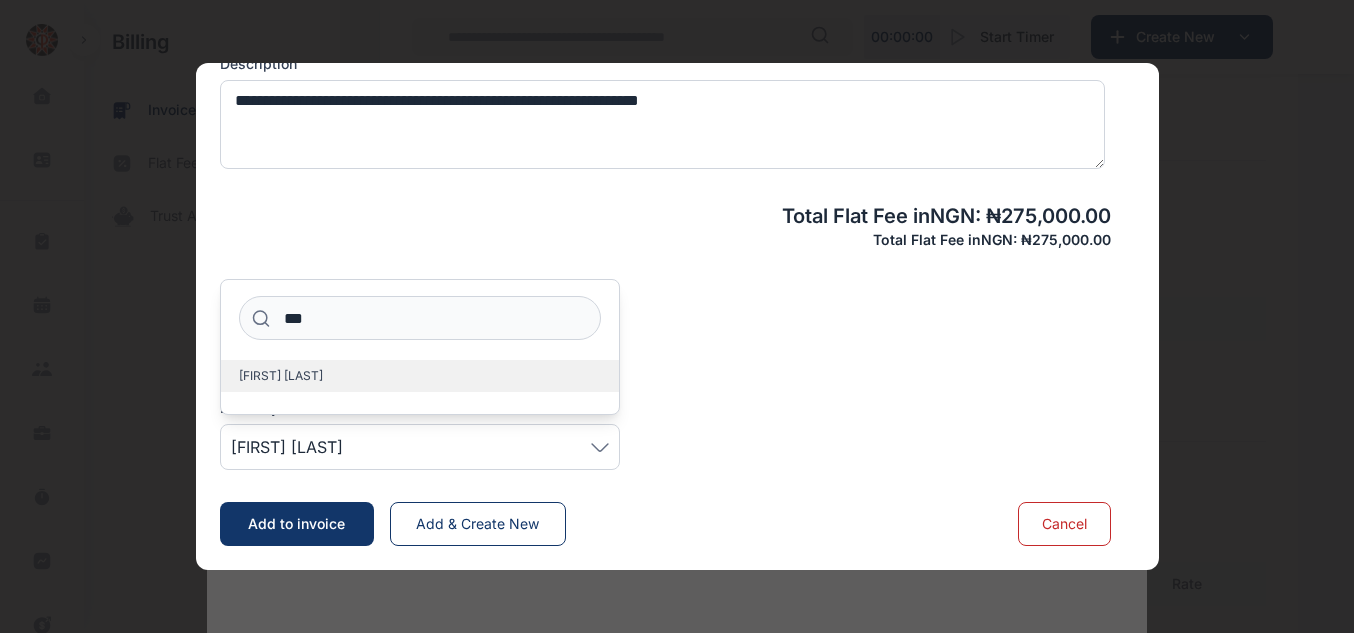 click on "[FIRST] [LAST]" at bounding box center (281, 376) 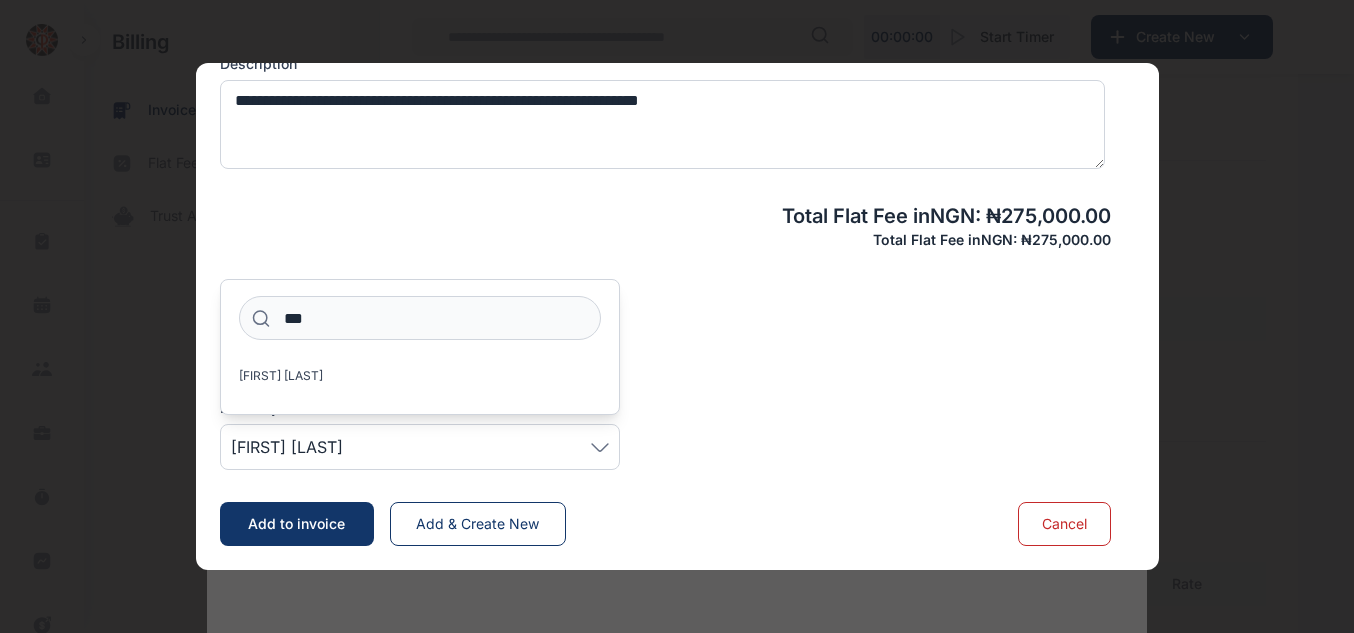 click on "Add to invoice" at bounding box center [297, 524] 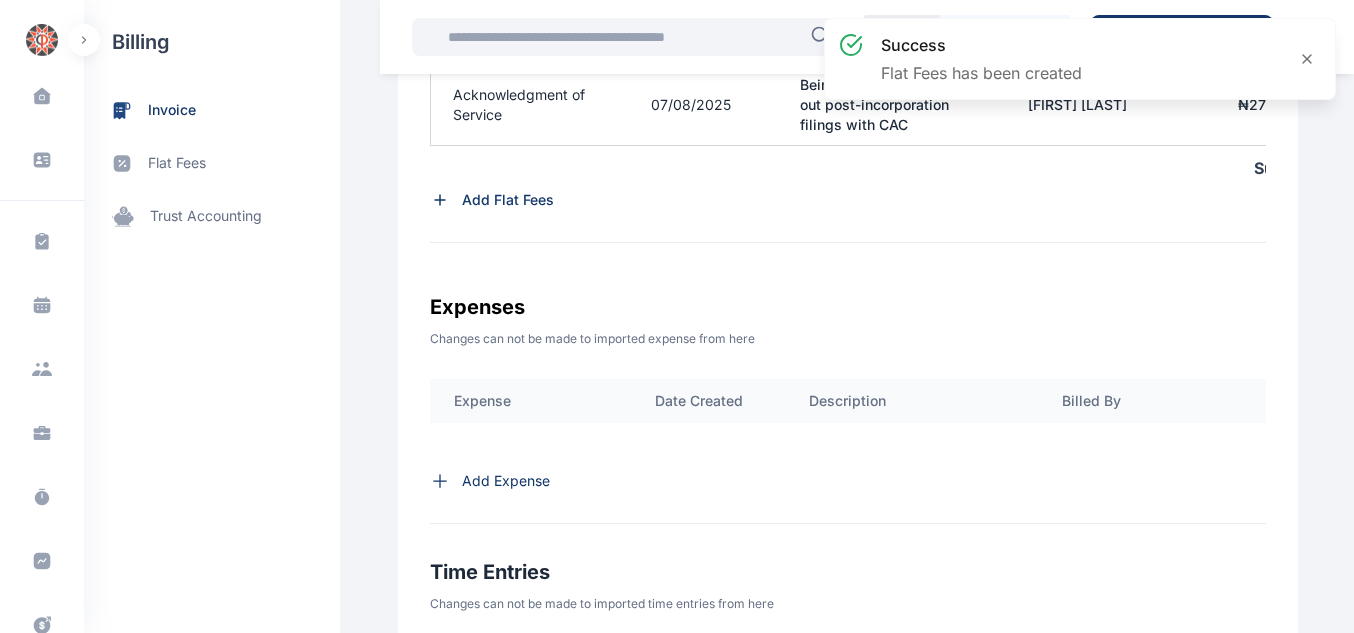 scroll, scrollTop: 0, scrollLeft: 352, axis: horizontal 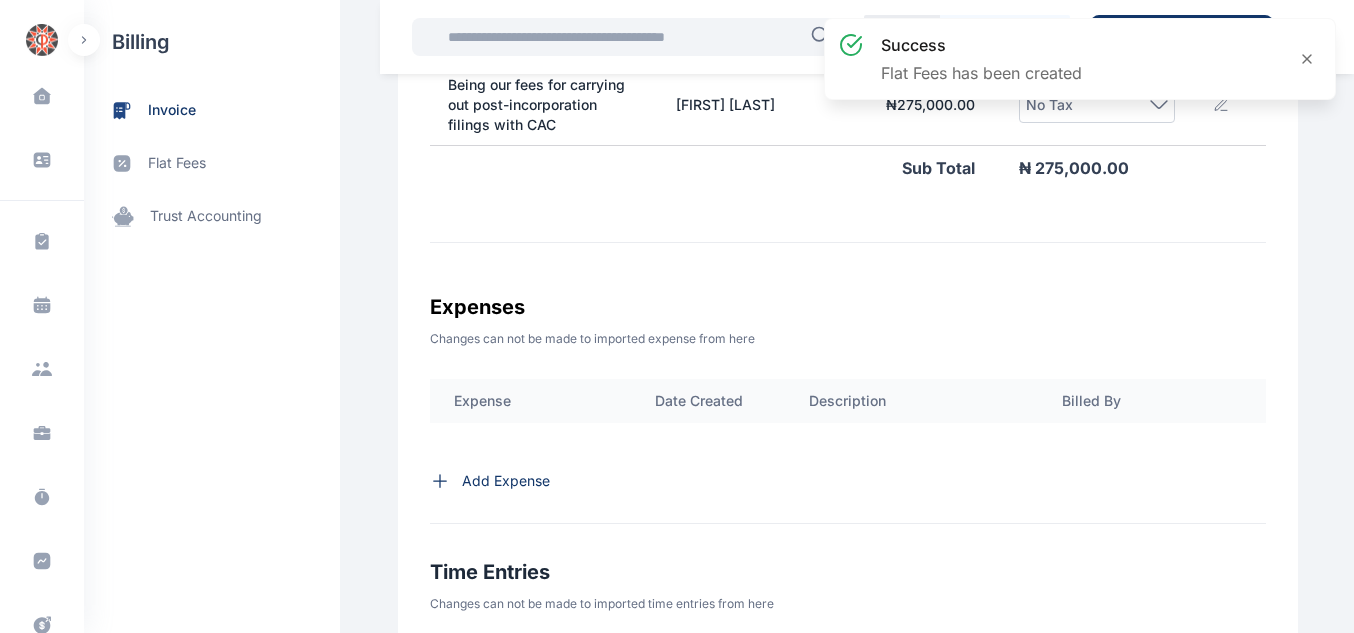 click on "success Flat Fees has been created" at bounding box center (1080, 67) 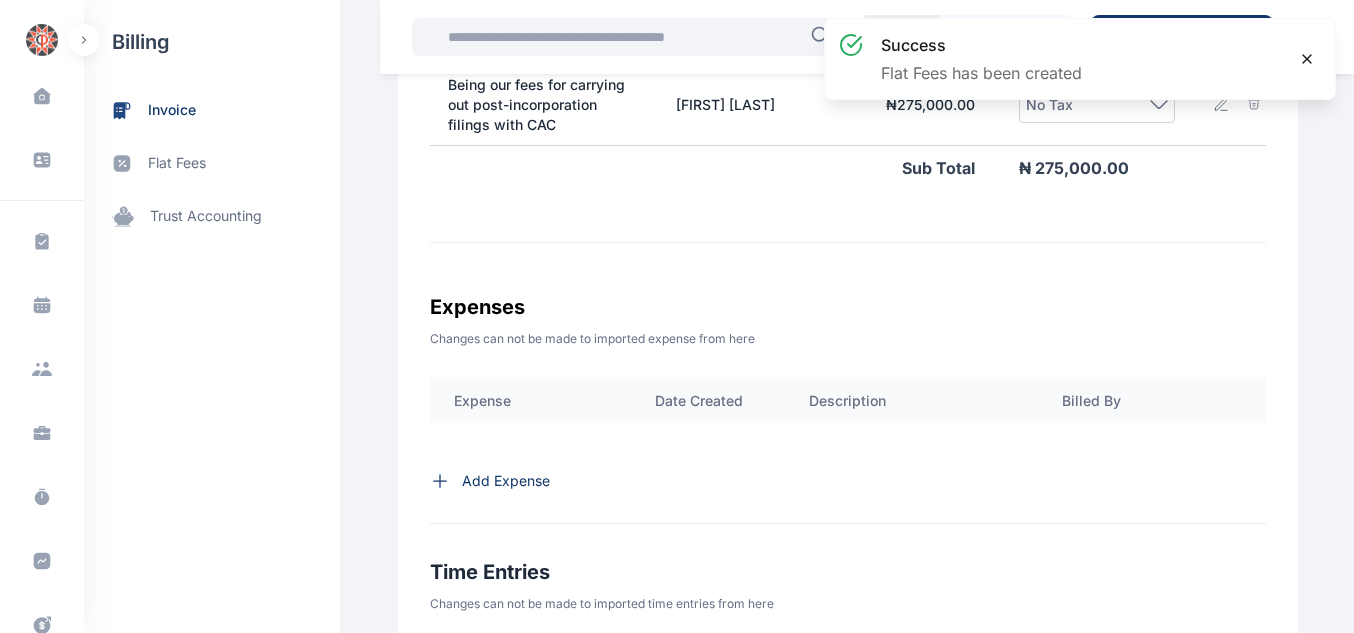click at bounding box center [1307, 59] 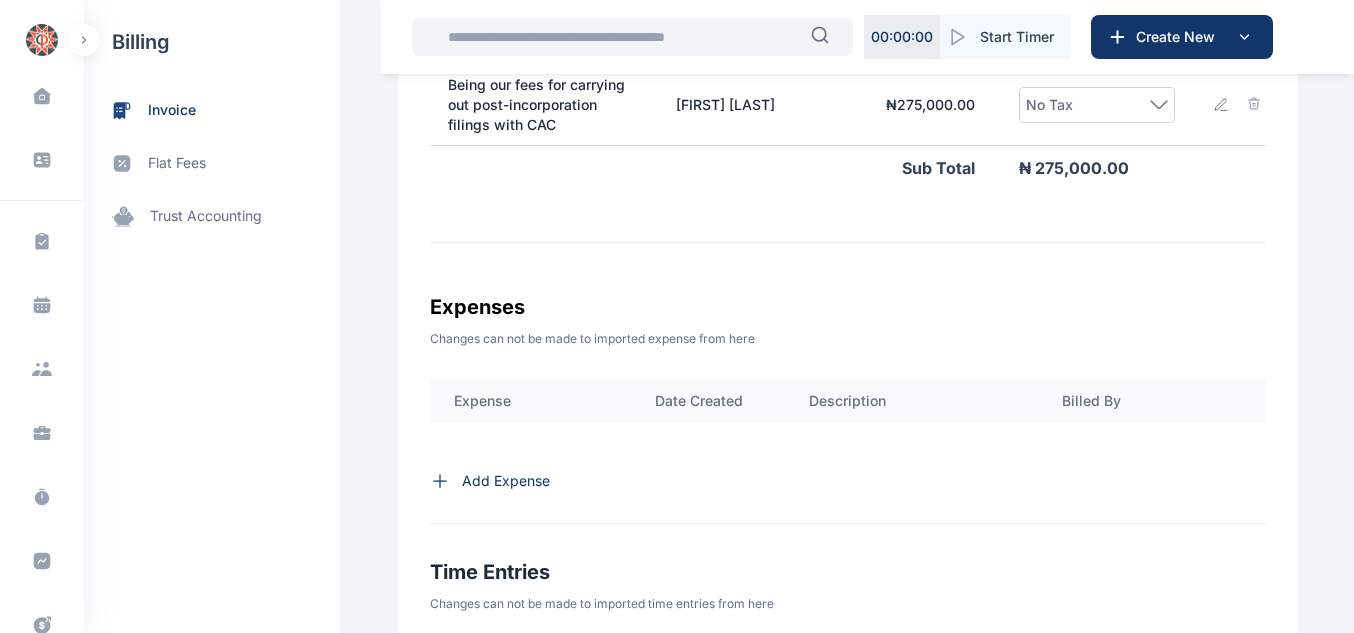 click 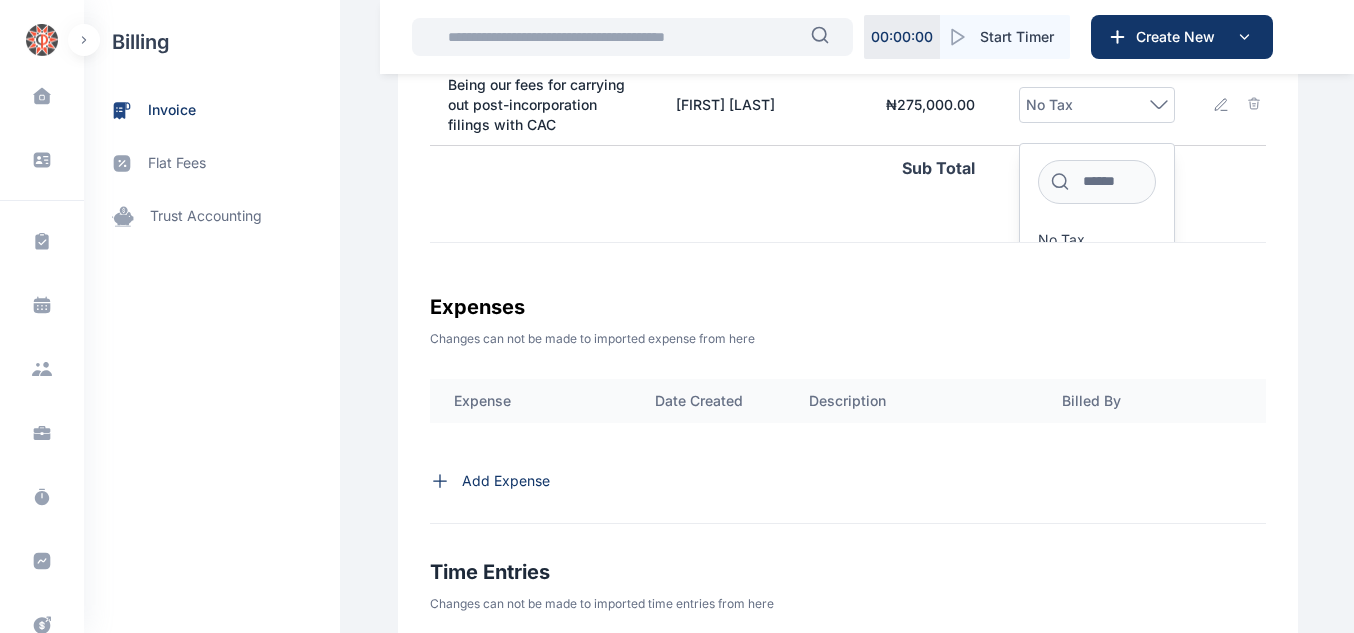 scroll, scrollTop: 107, scrollLeft: 352, axis: both 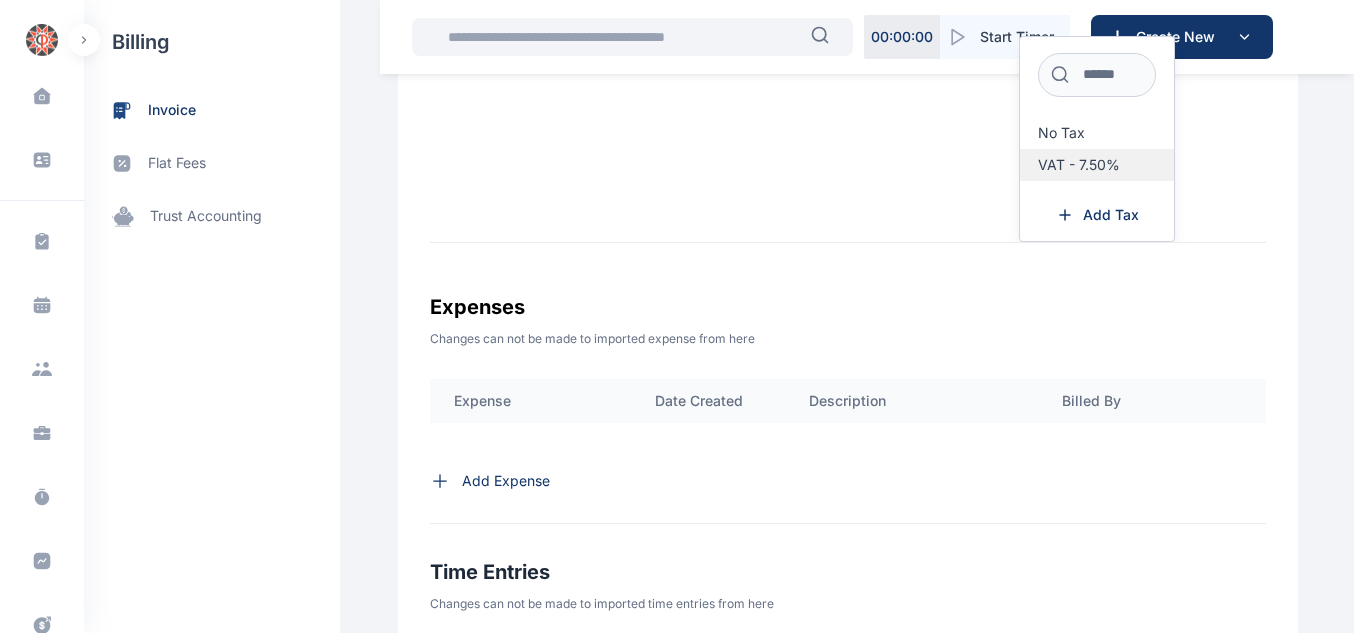 click on "VAT - 7.50%" at bounding box center [1097, 165] 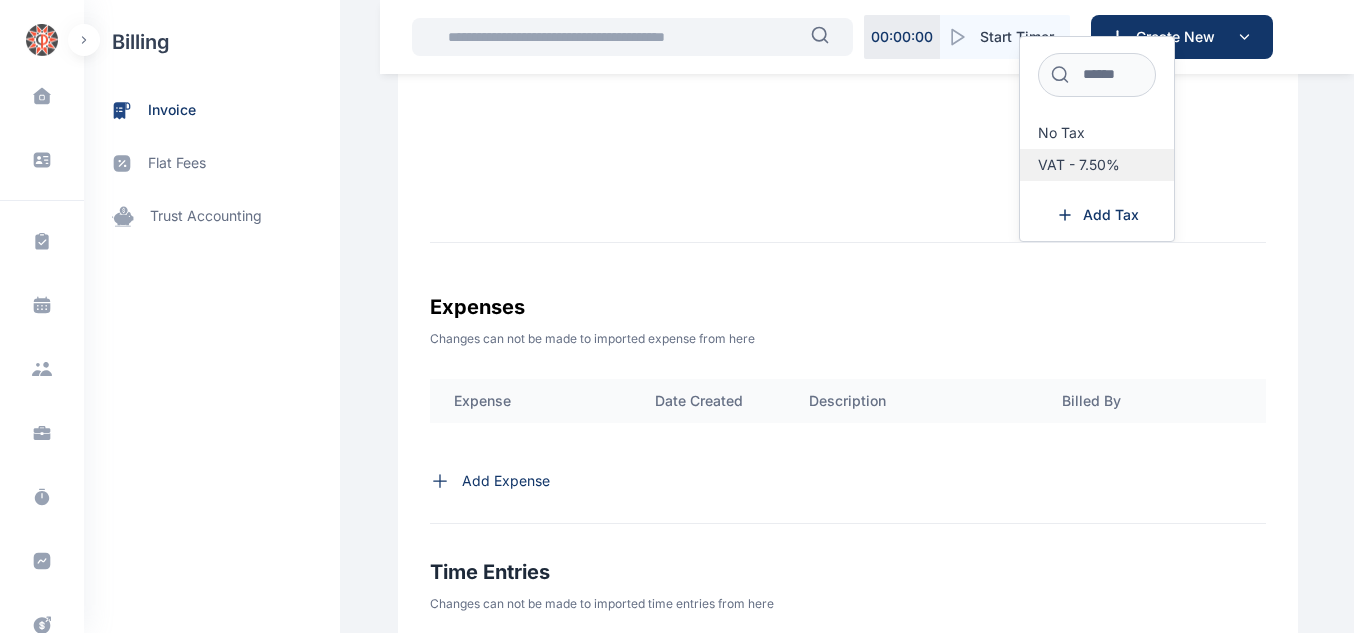 click on "VAT - 7.50%" at bounding box center (1079, 165) 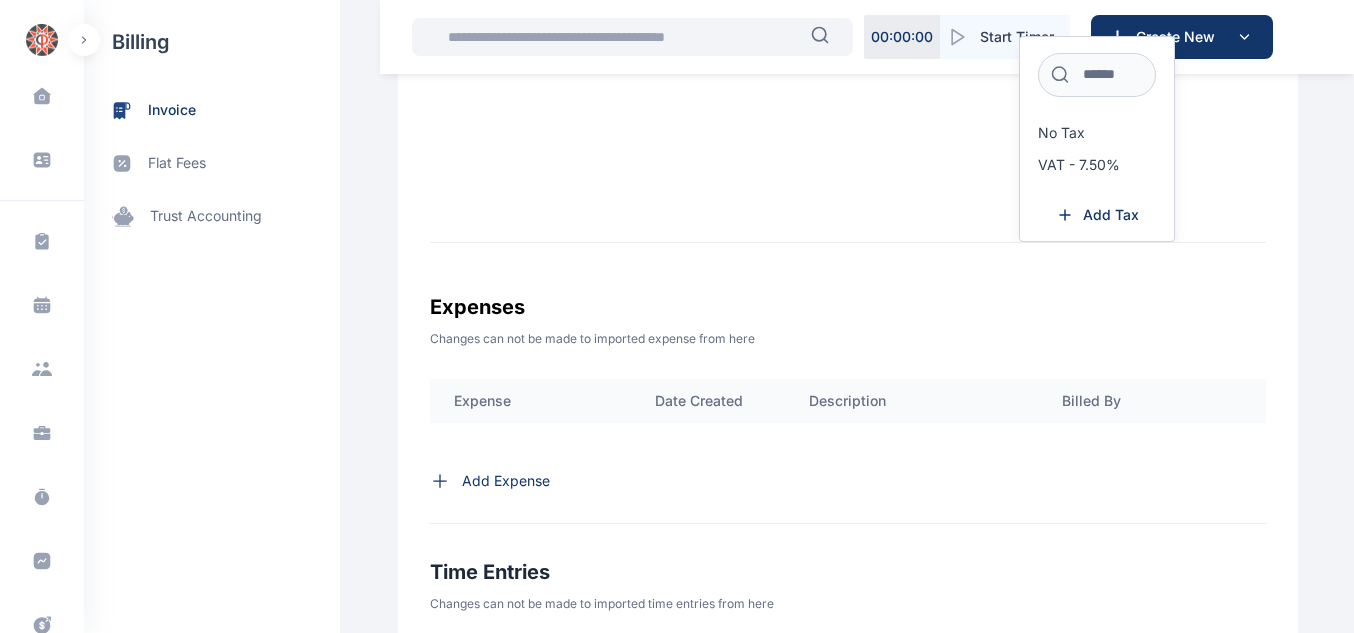 click on "Activity Type Date Created Description Billed By Amount Tax   Acknowledgment of Service [DATE] Being our fees for carrying out post-incorporation filings with CAC [FIRST] [LAST] ₦ 275,000.00   VAT - 7.50% No Tax VAT - 7.50% Add Tax Sub Total ₦   275,000.00 Add Flat Fees" at bounding box center (848, 131) 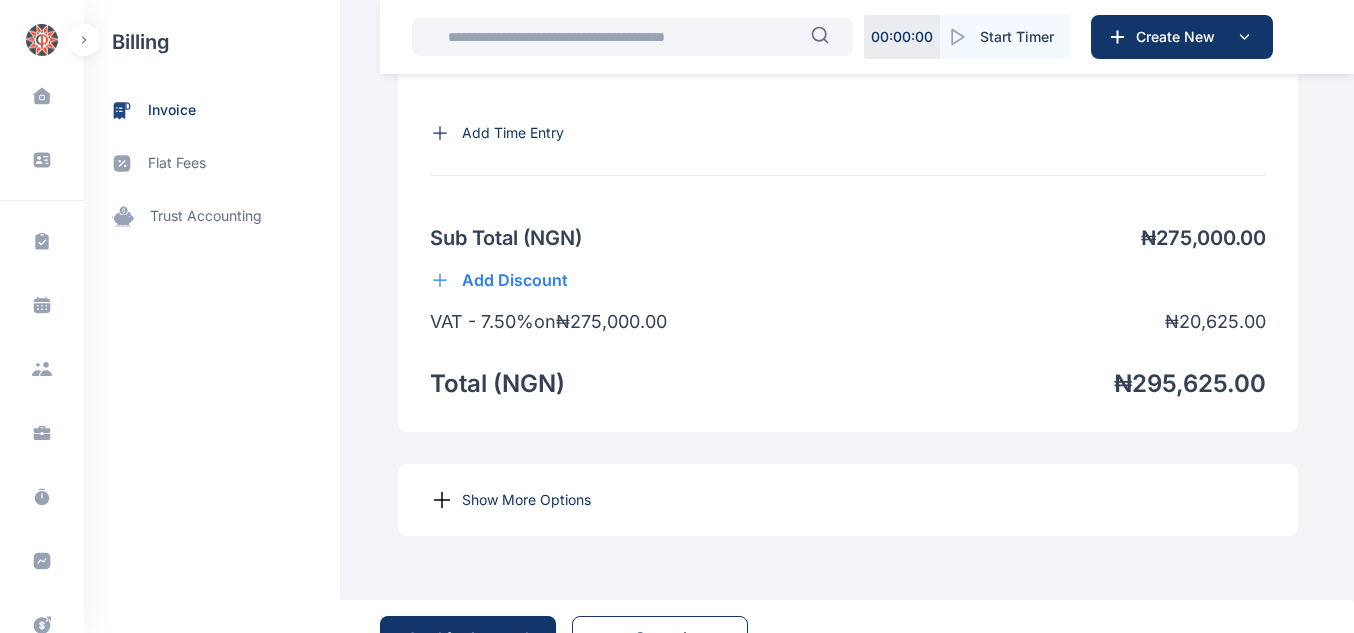 scroll, scrollTop: 1485, scrollLeft: 0, axis: vertical 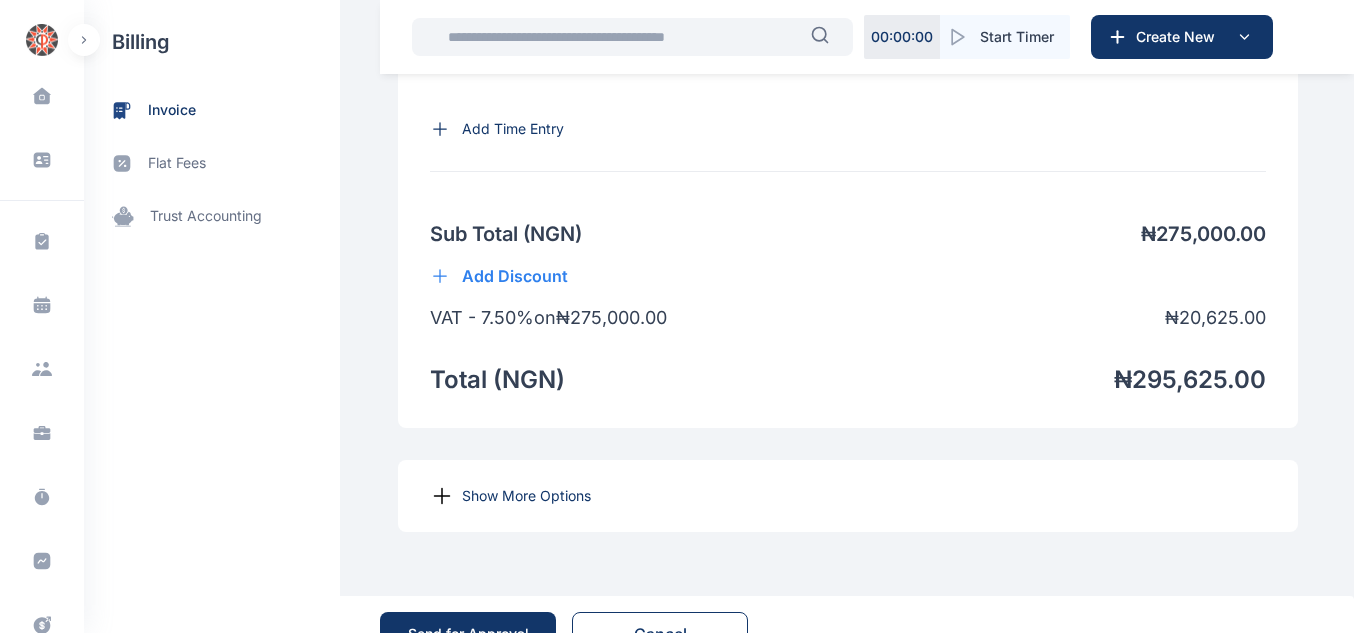 click on "Show More Options" at bounding box center (526, 496) 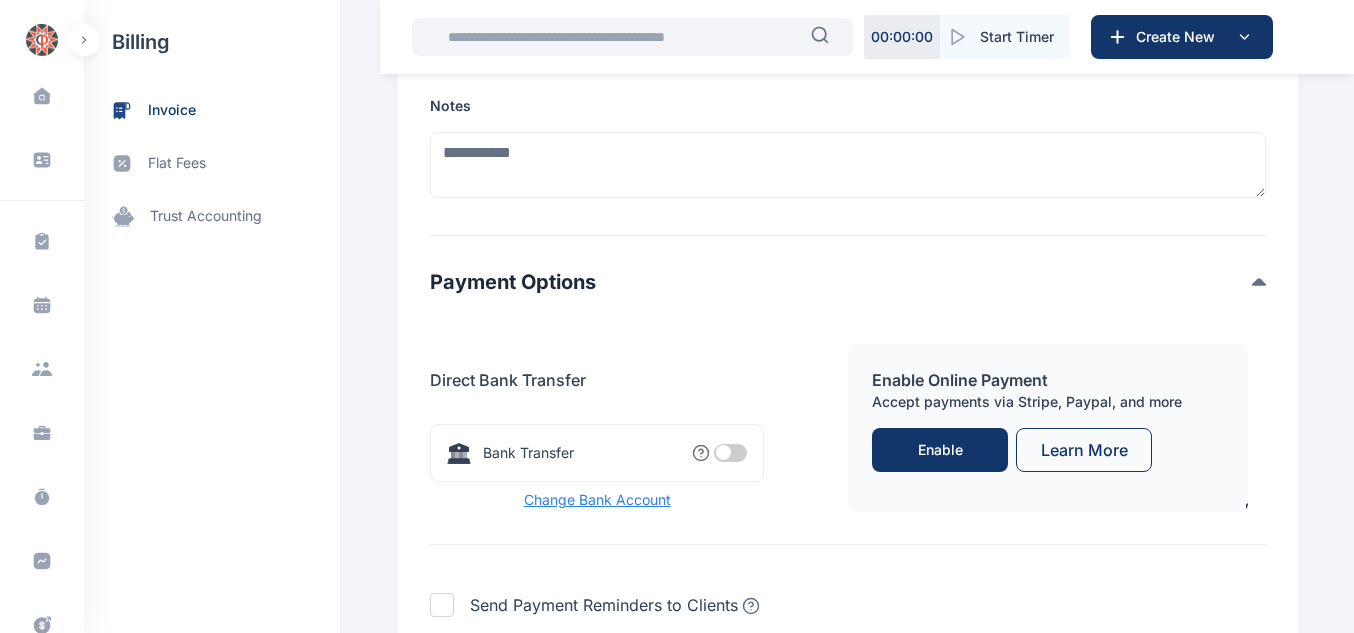 scroll, scrollTop: 2204, scrollLeft: 0, axis: vertical 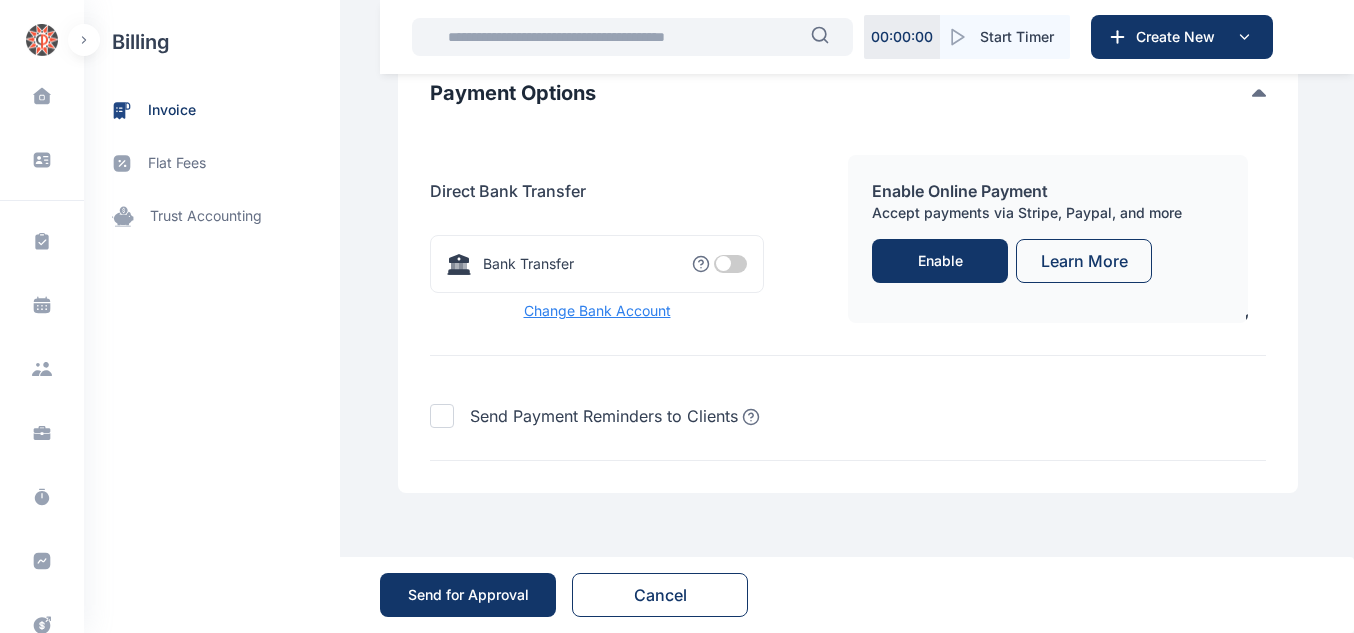 click at bounding box center [730, 264] 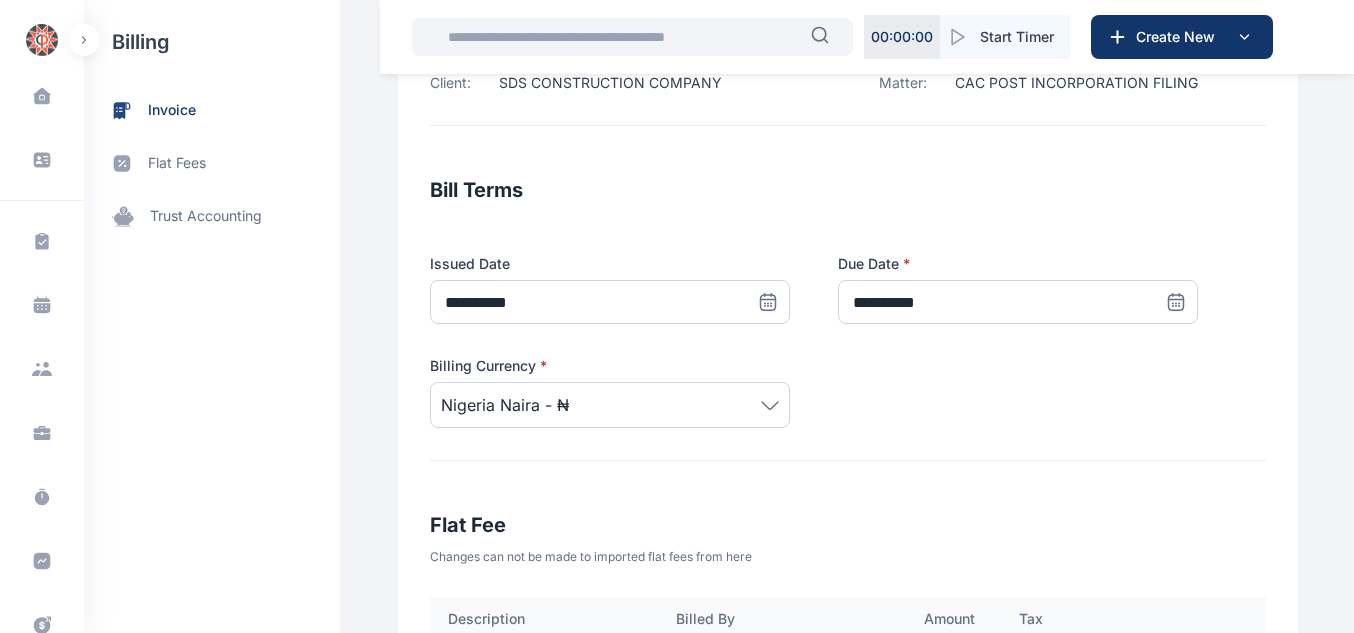 scroll, scrollTop: 2578, scrollLeft: 0, axis: vertical 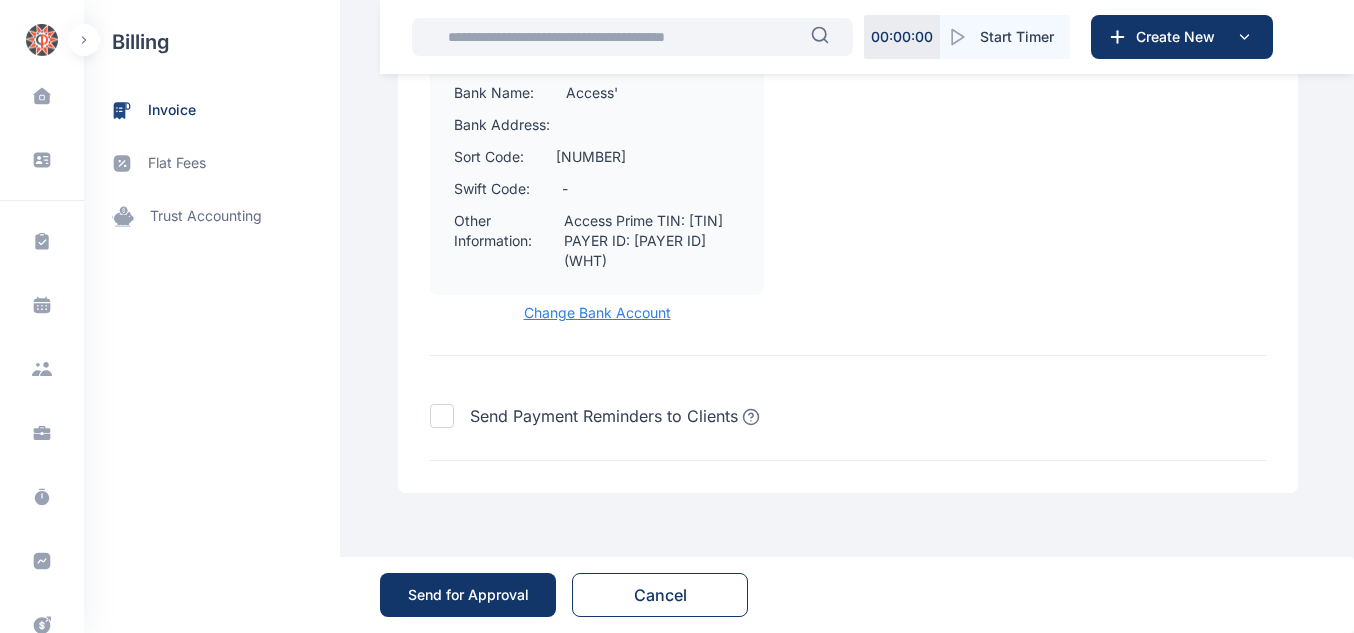 click on "Send for Approval" at bounding box center [468, 595] 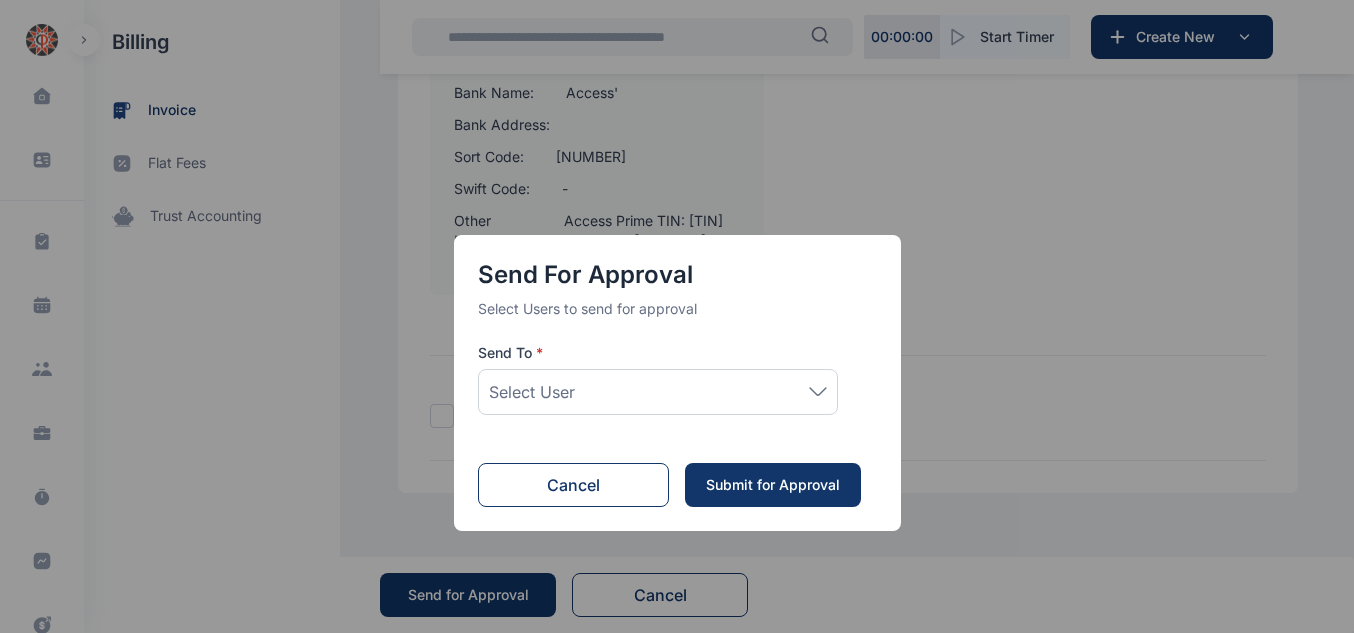 click on "Select User" at bounding box center [658, 392] 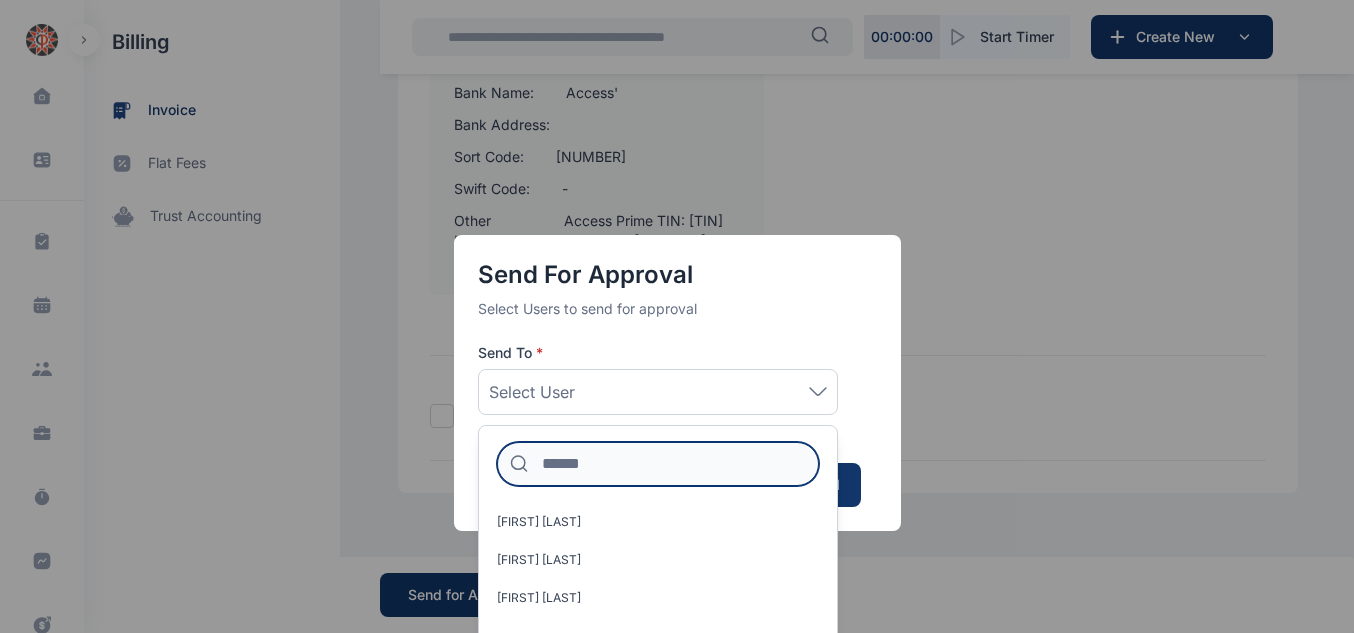 click at bounding box center [658, 464] 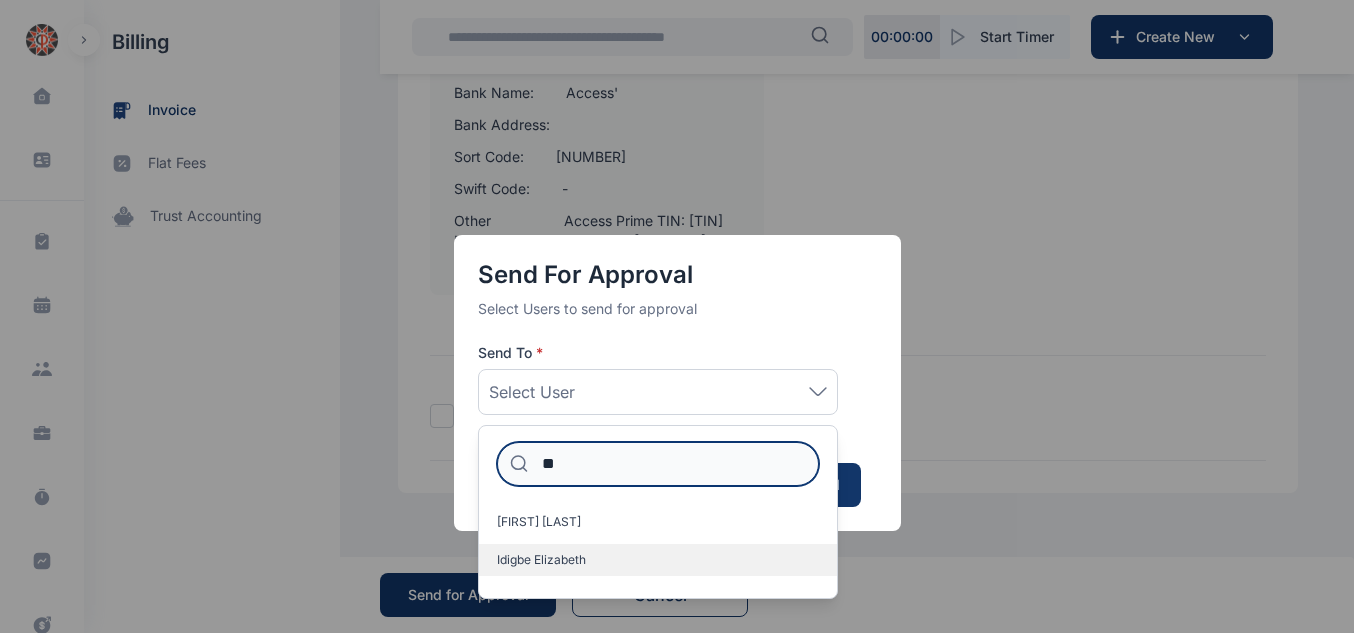 type on "**" 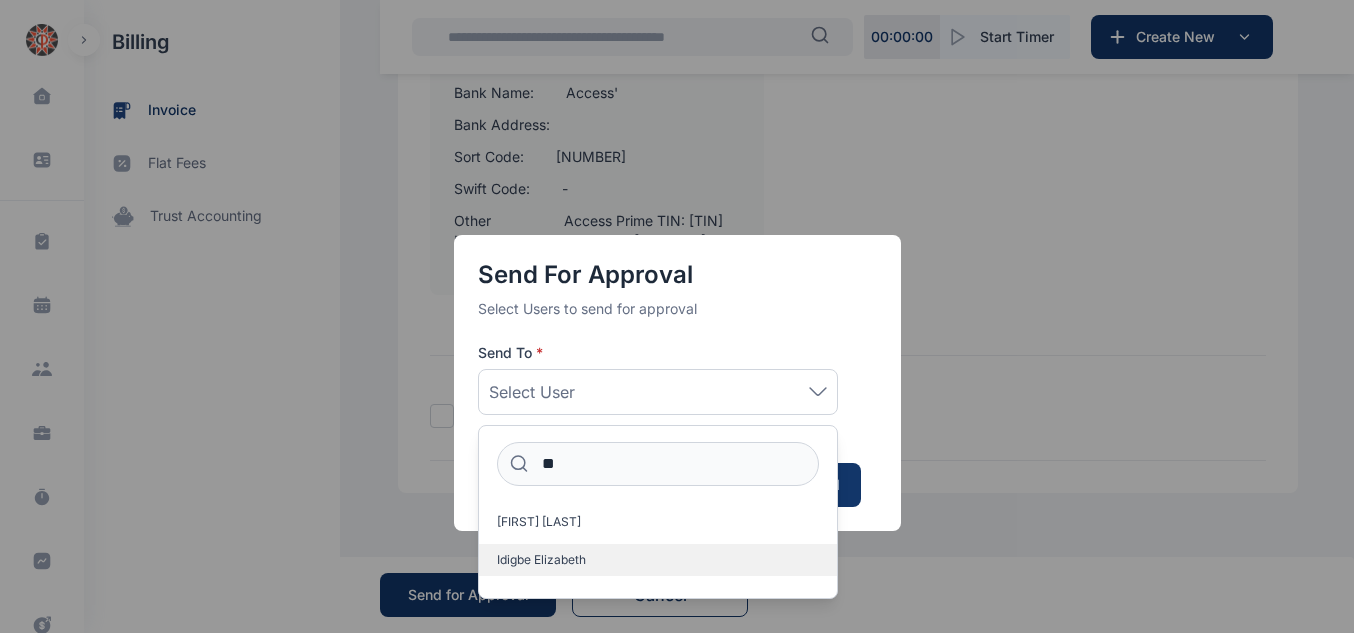 click on "Idigbe Elizabeth" at bounding box center (541, 560) 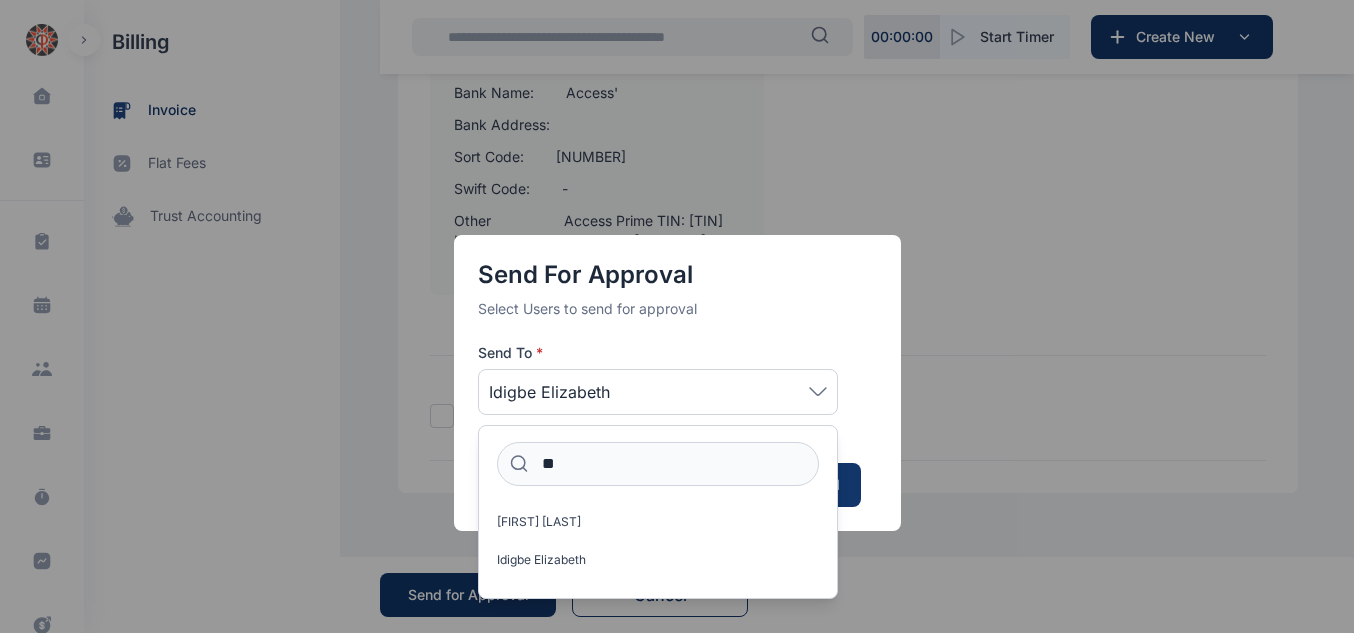 click on "Idigbe Elizabeth" at bounding box center [658, 392] 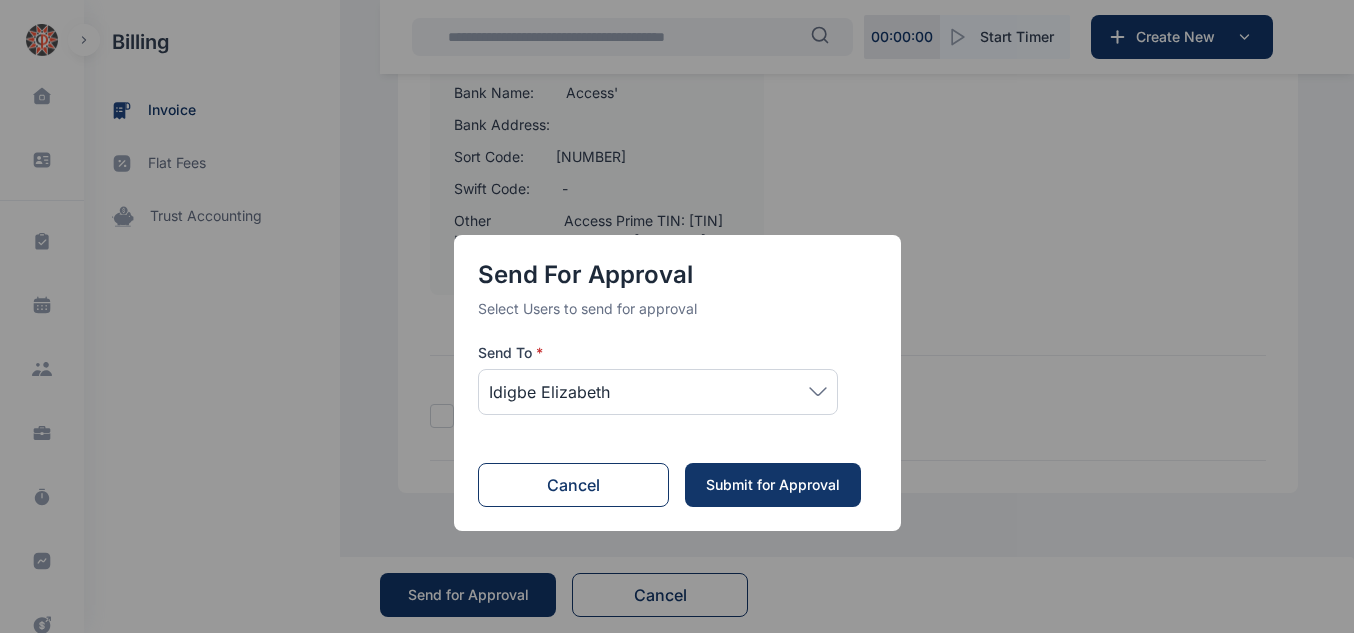 click on "Submit for Approval" at bounding box center [773, 485] 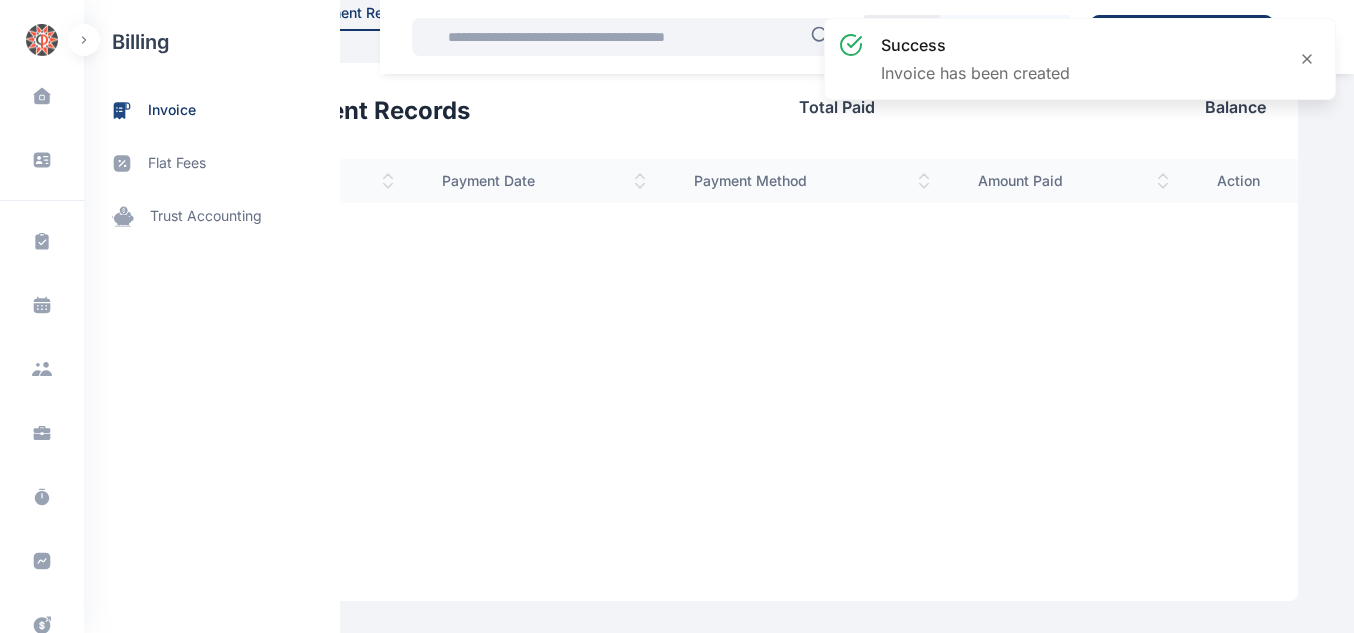 scroll, scrollTop: 0, scrollLeft: 0, axis: both 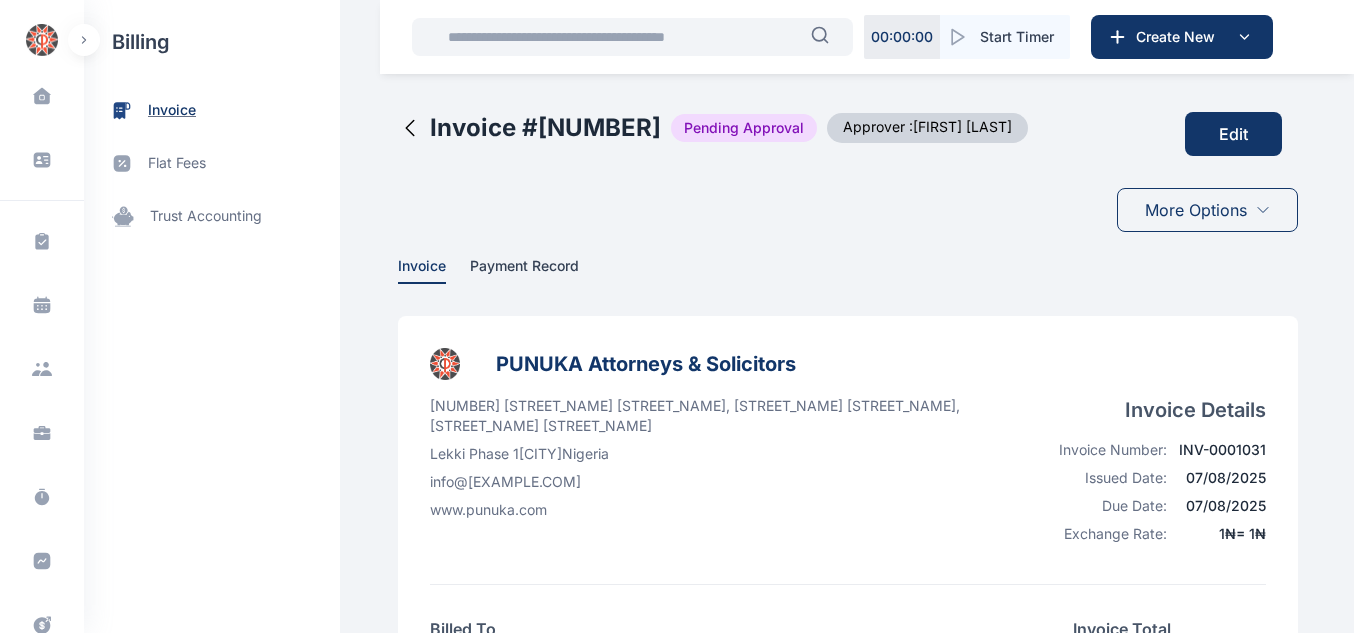 click on "invoice" at bounding box center [212, 110] 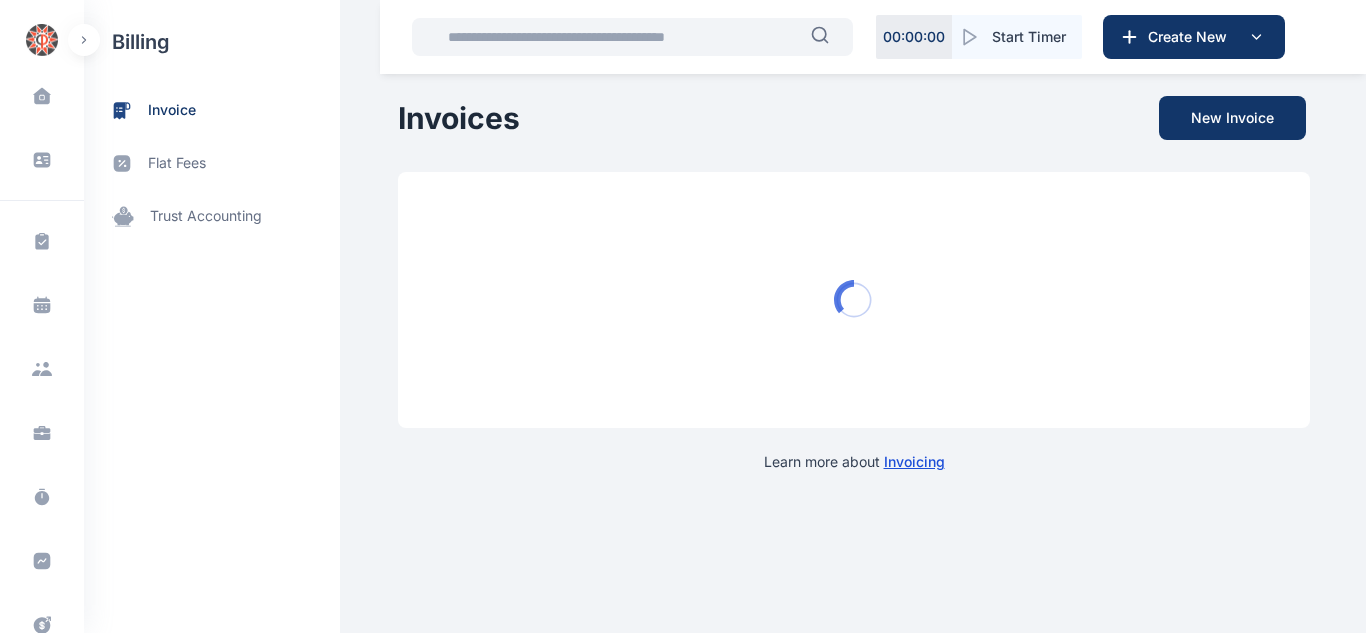 click at bounding box center (623, 37) 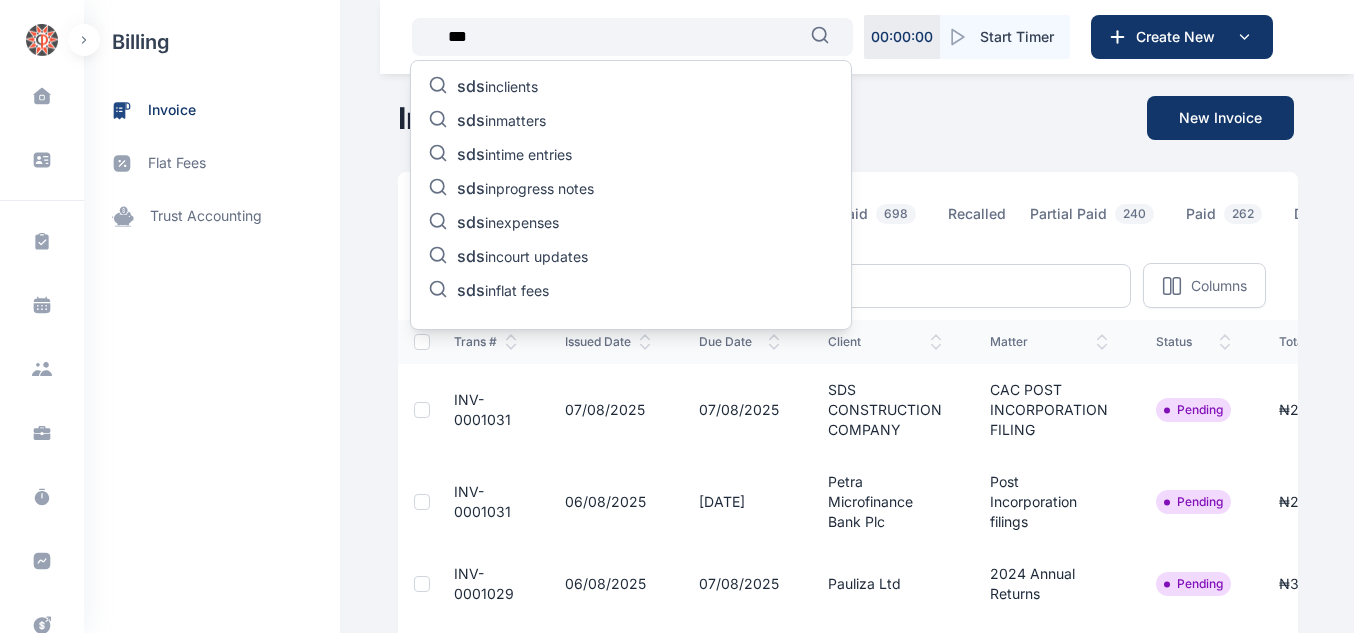 type on "***" 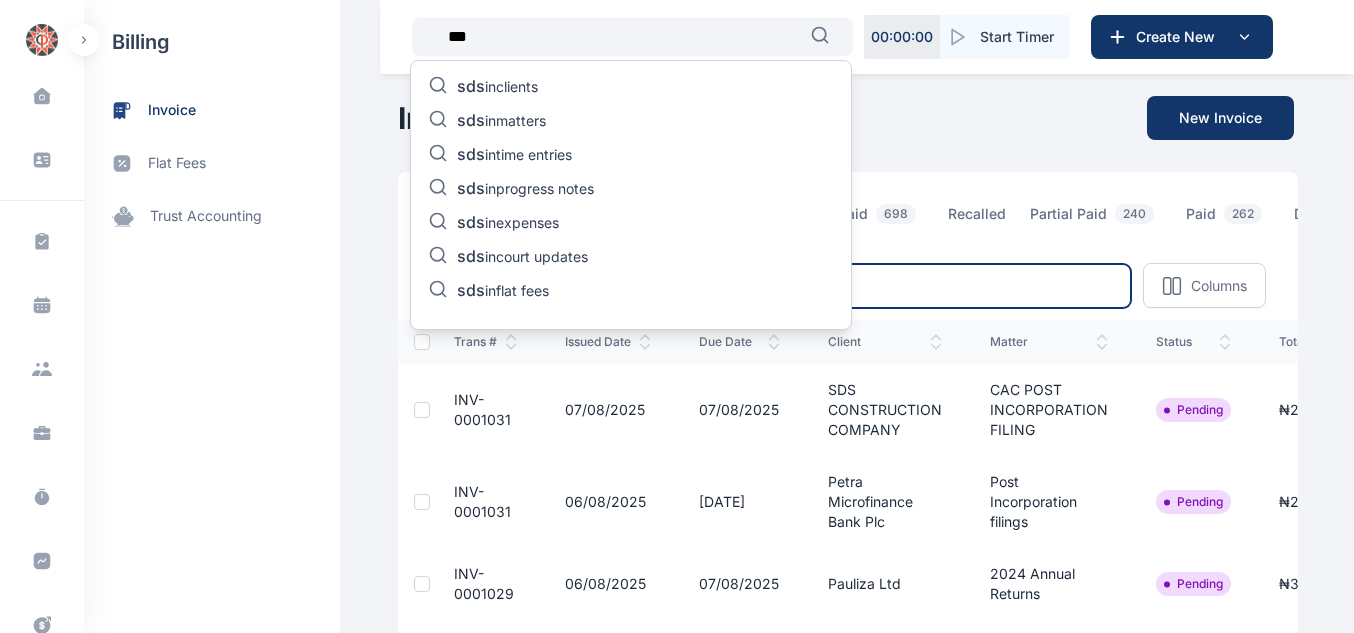 click at bounding box center (931, 286) 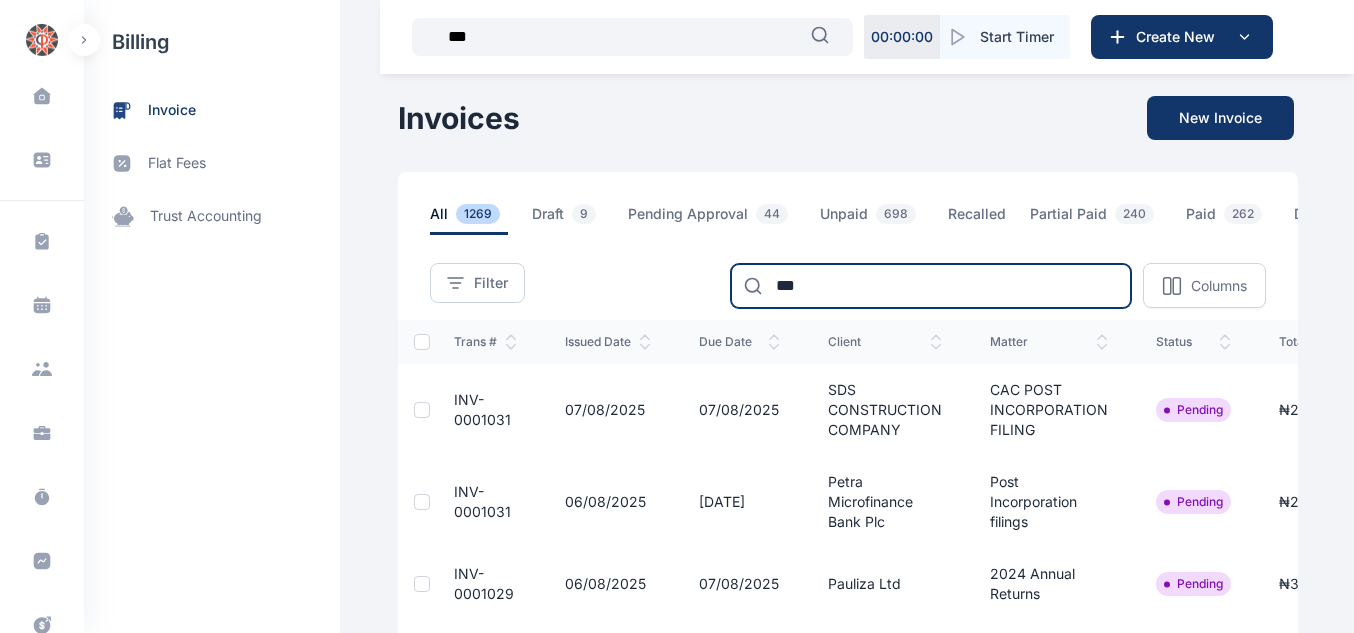 type on "***" 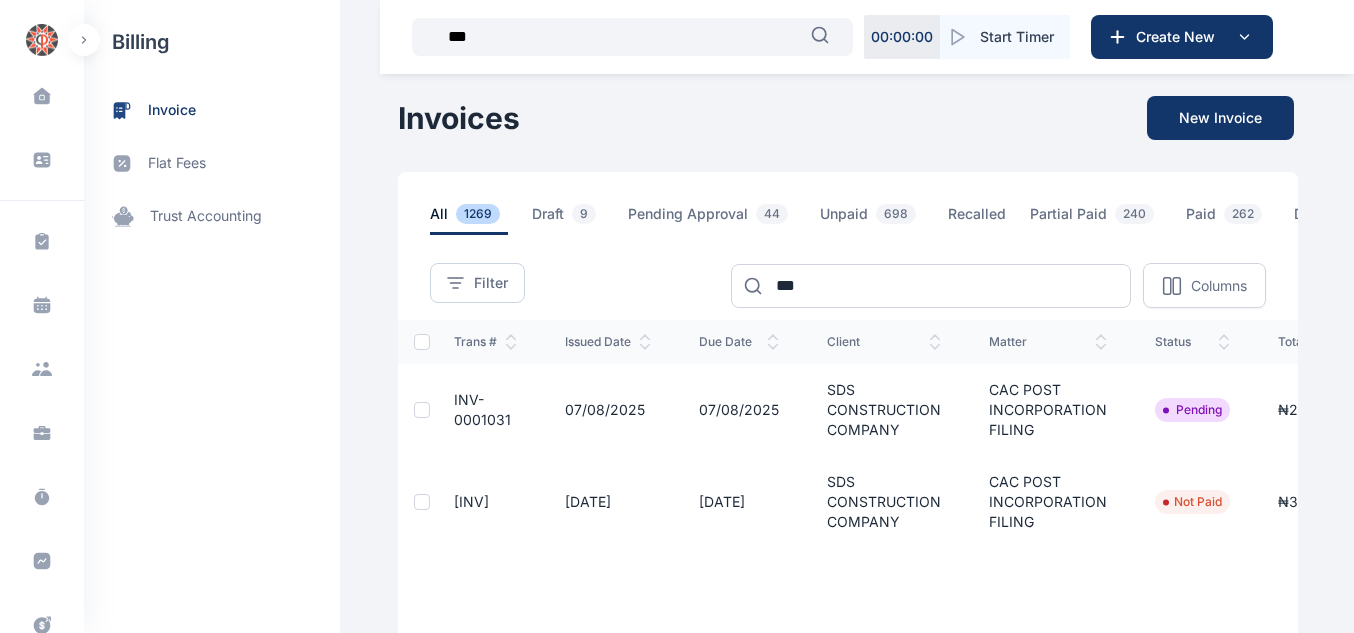 click on "SDS CONSTRUCTION COMPANY" at bounding box center (884, 502) 